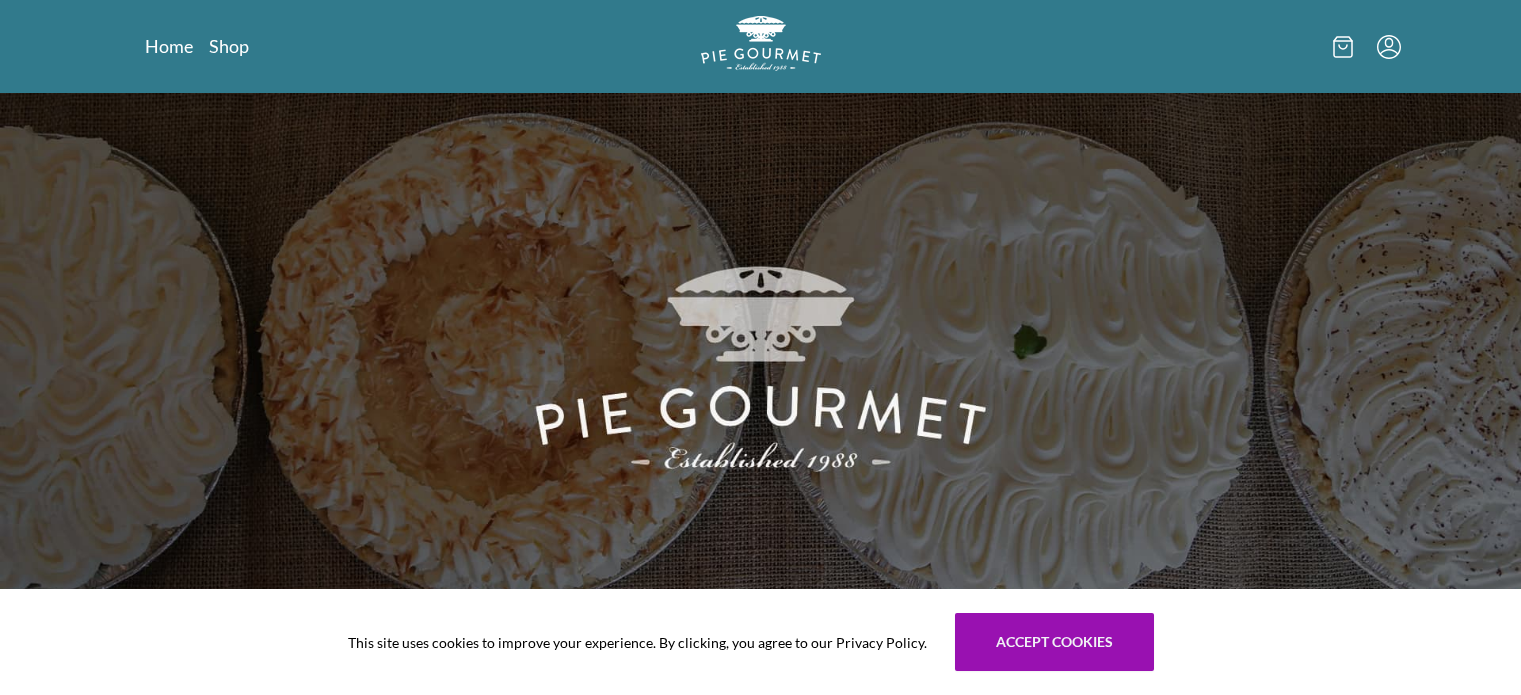 scroll, scrollTop: 0, scrollLeft: 0, axis: both 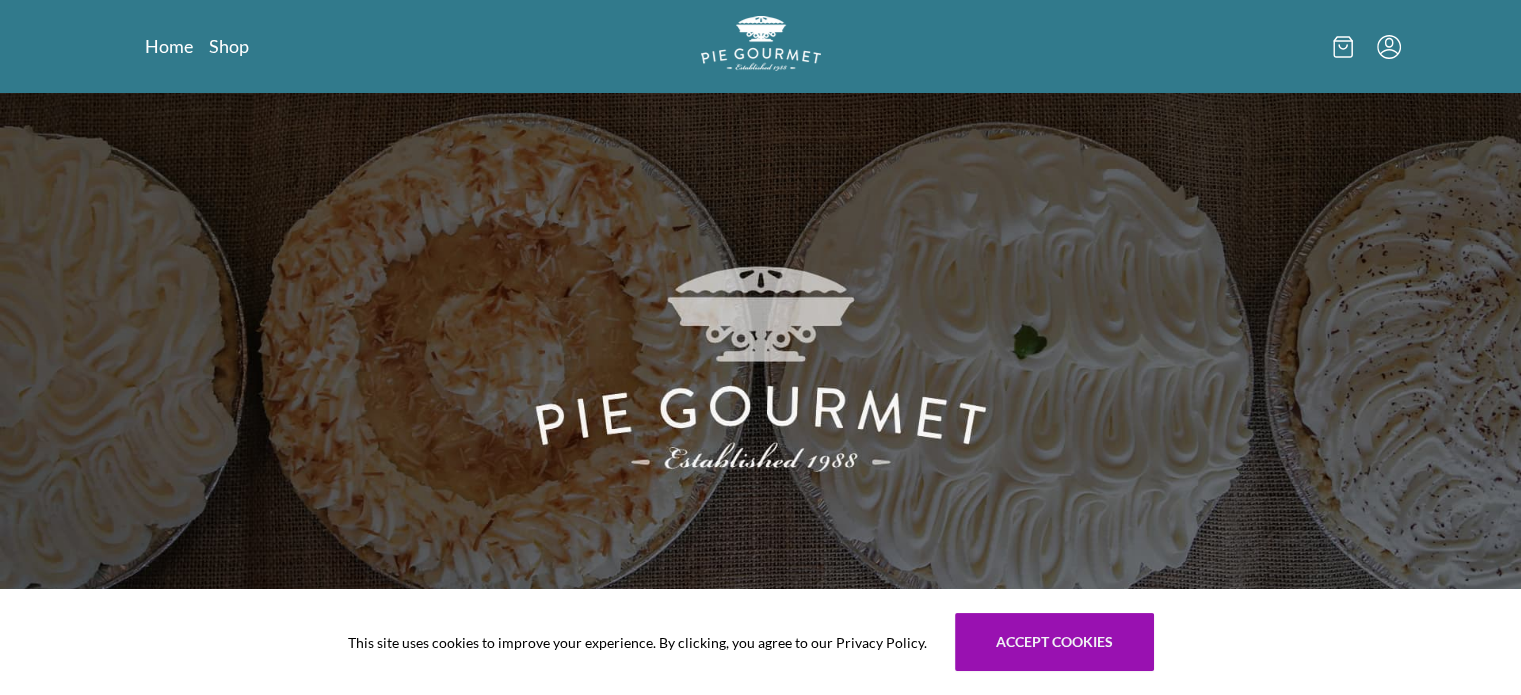 click 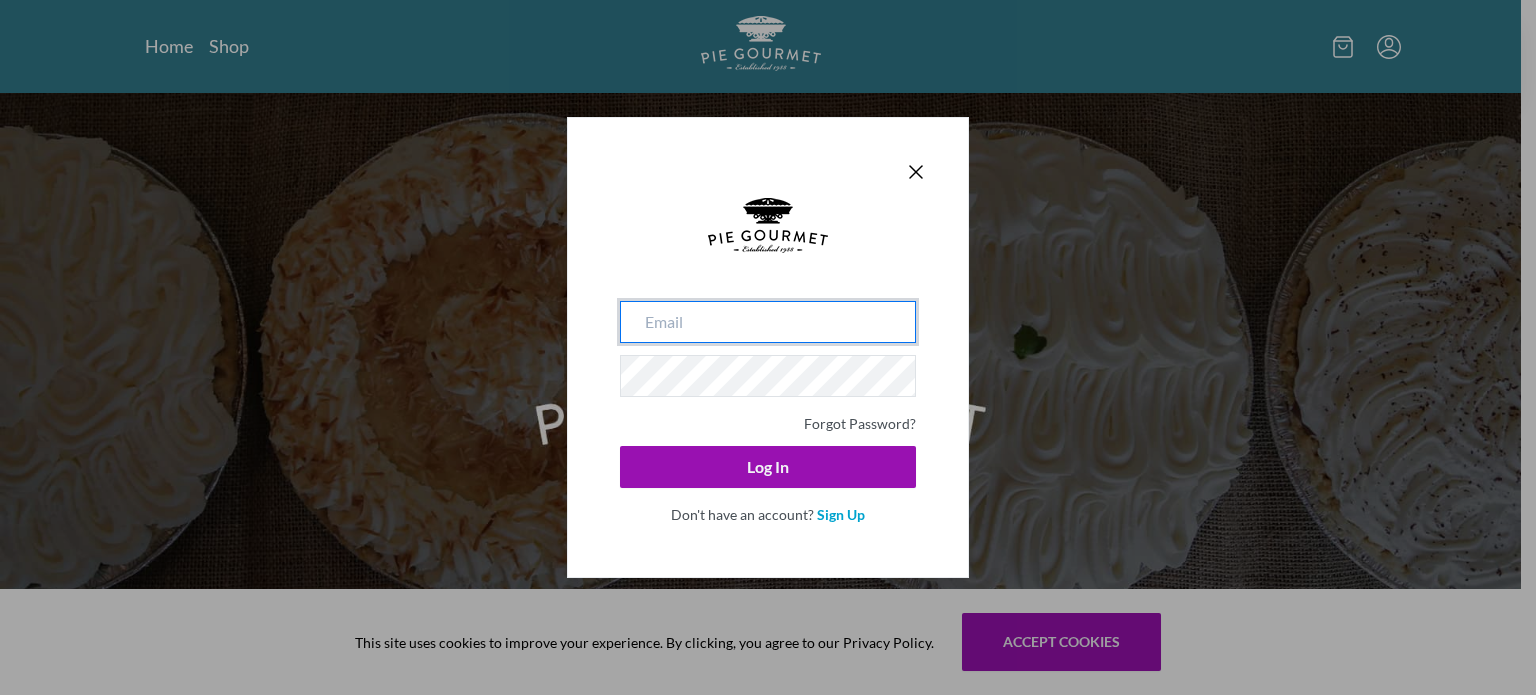 click at bounding box center [768, 322] 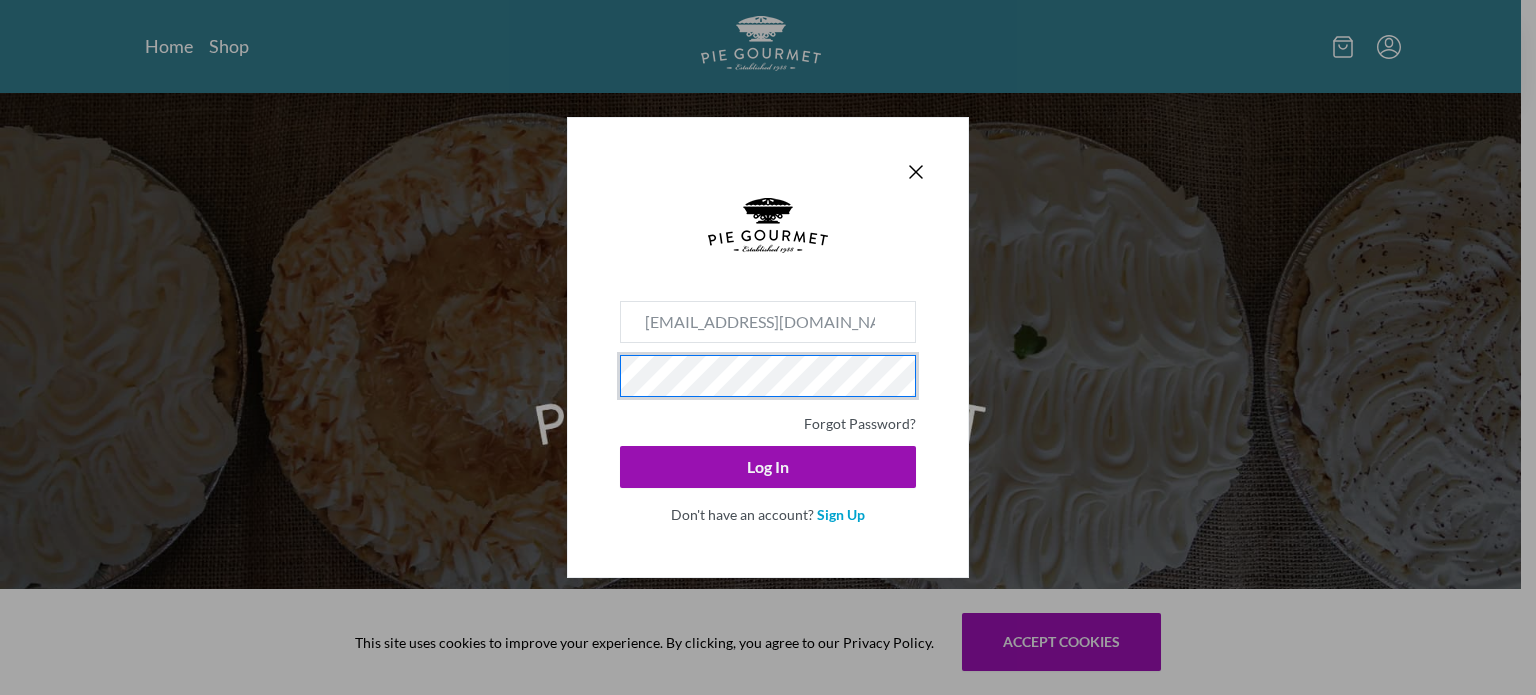 click on "Log In" 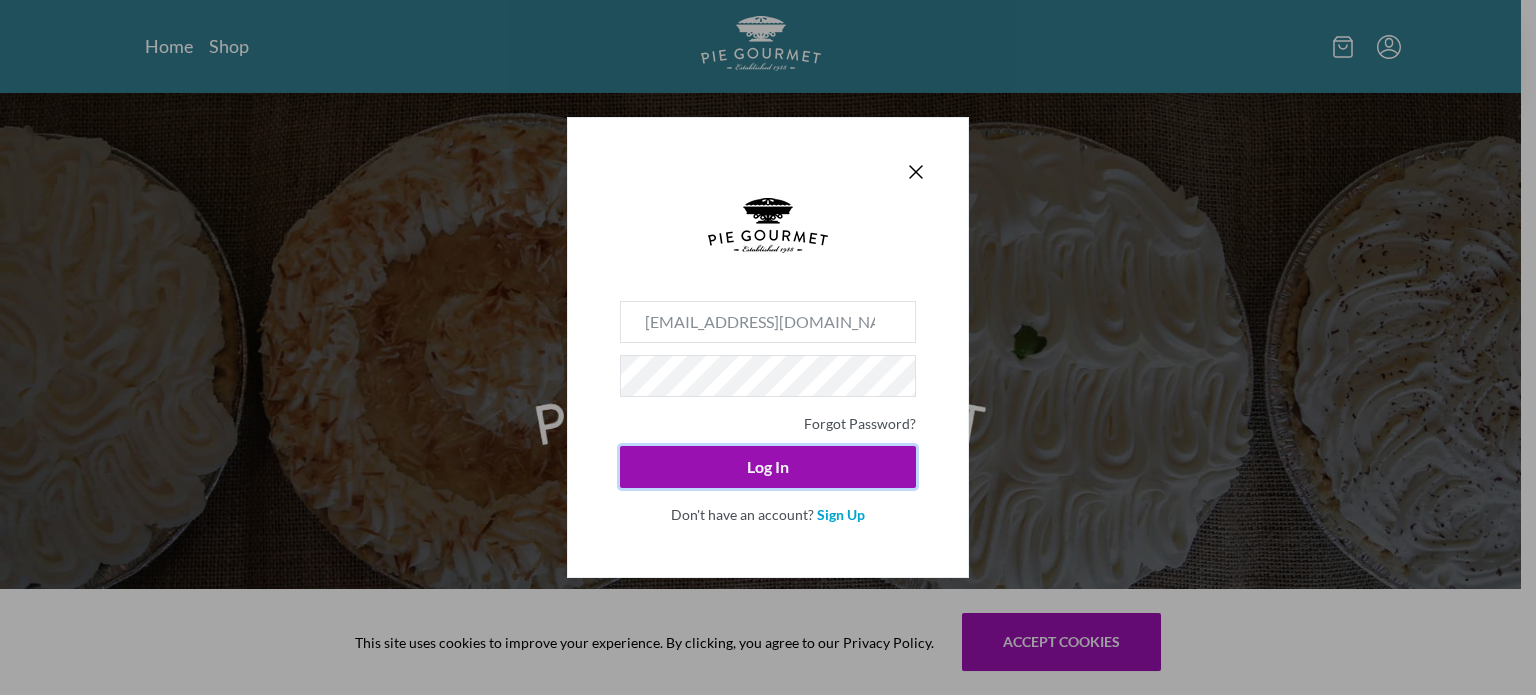 type 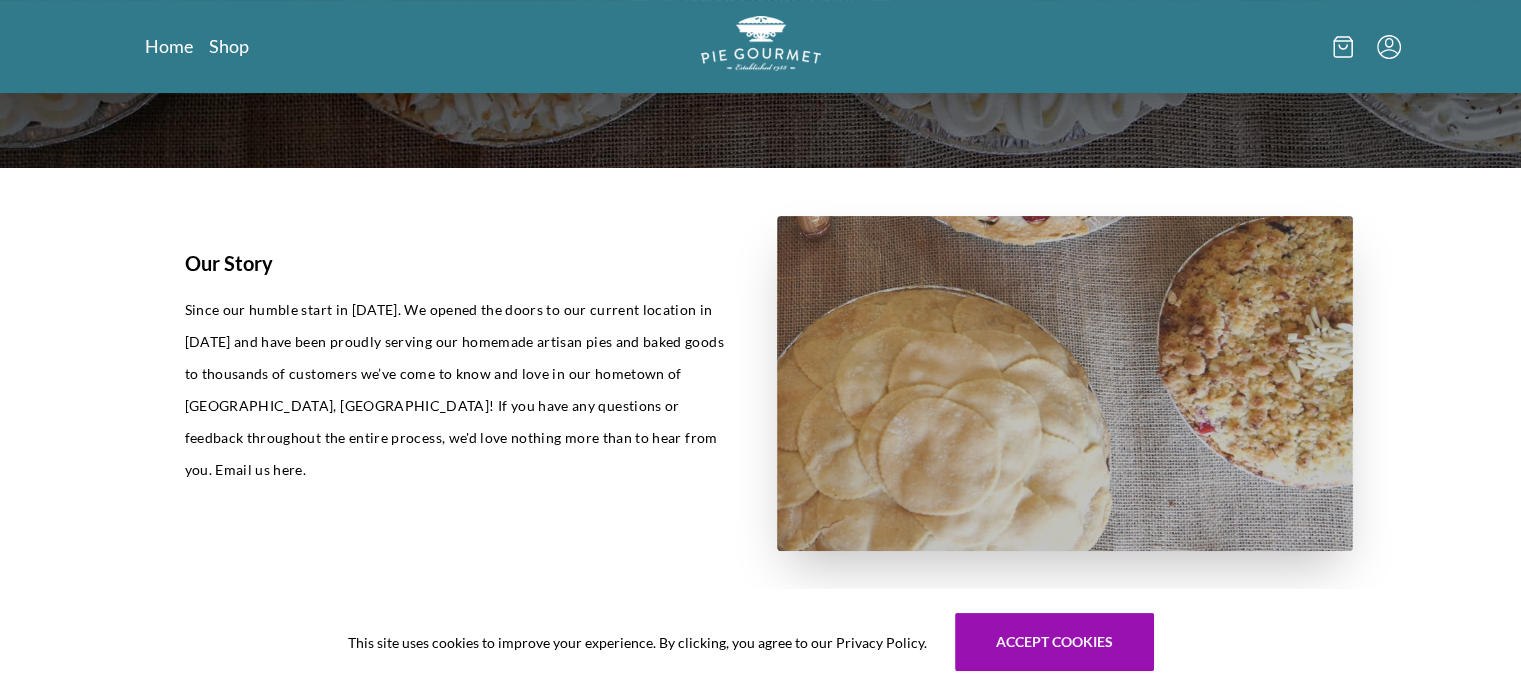 scroll, scrollTop: 474, scrollLeft: 0, axis: vertical 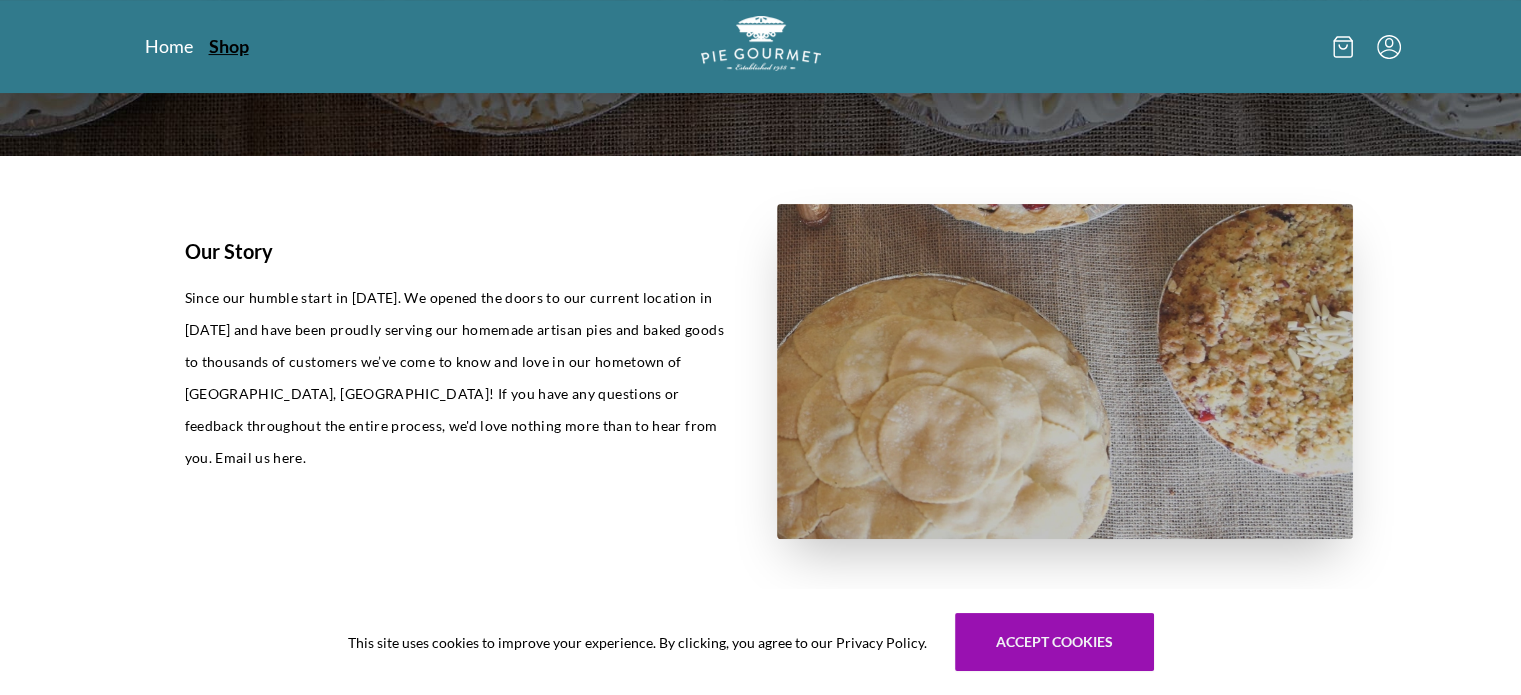 click on "Shop" at bounding box center [229, 46] 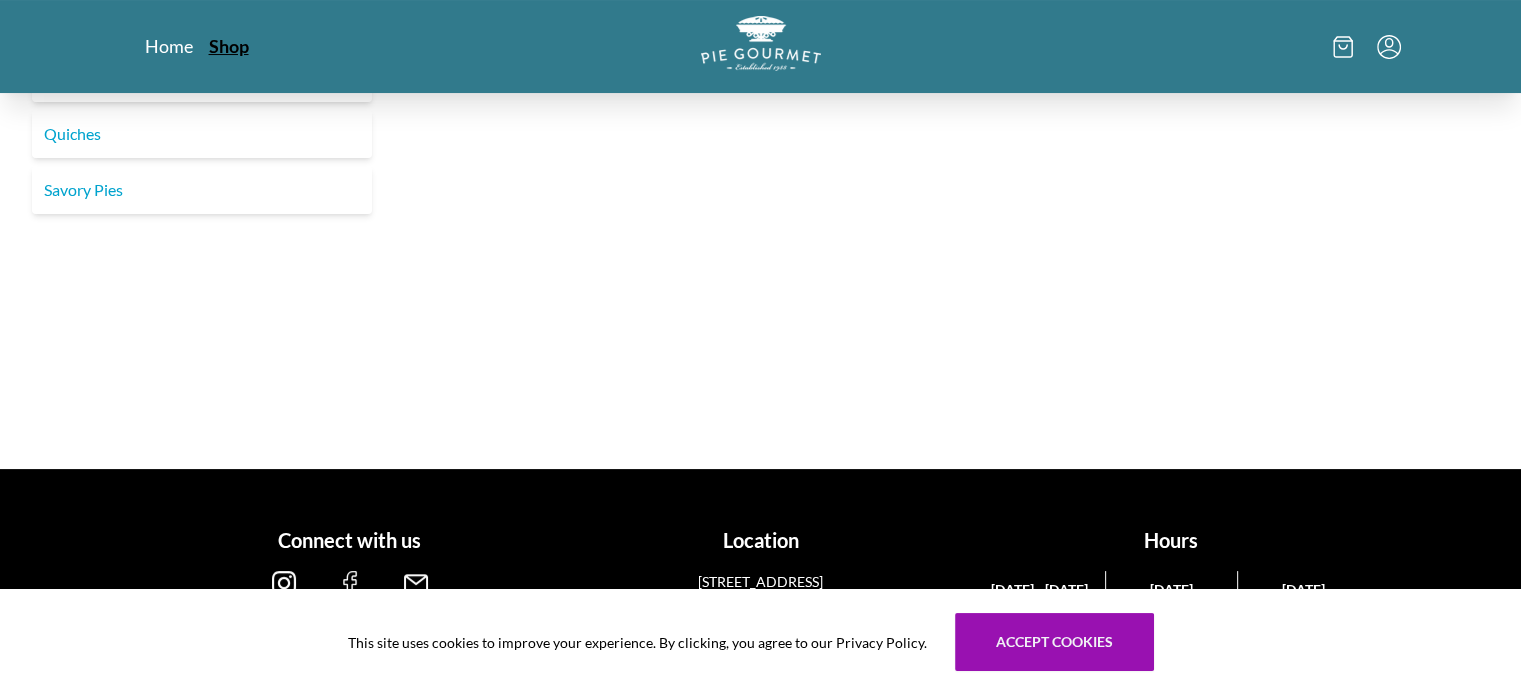 scroll, scrollTop: 0, scrollLeft: 0, axis: both 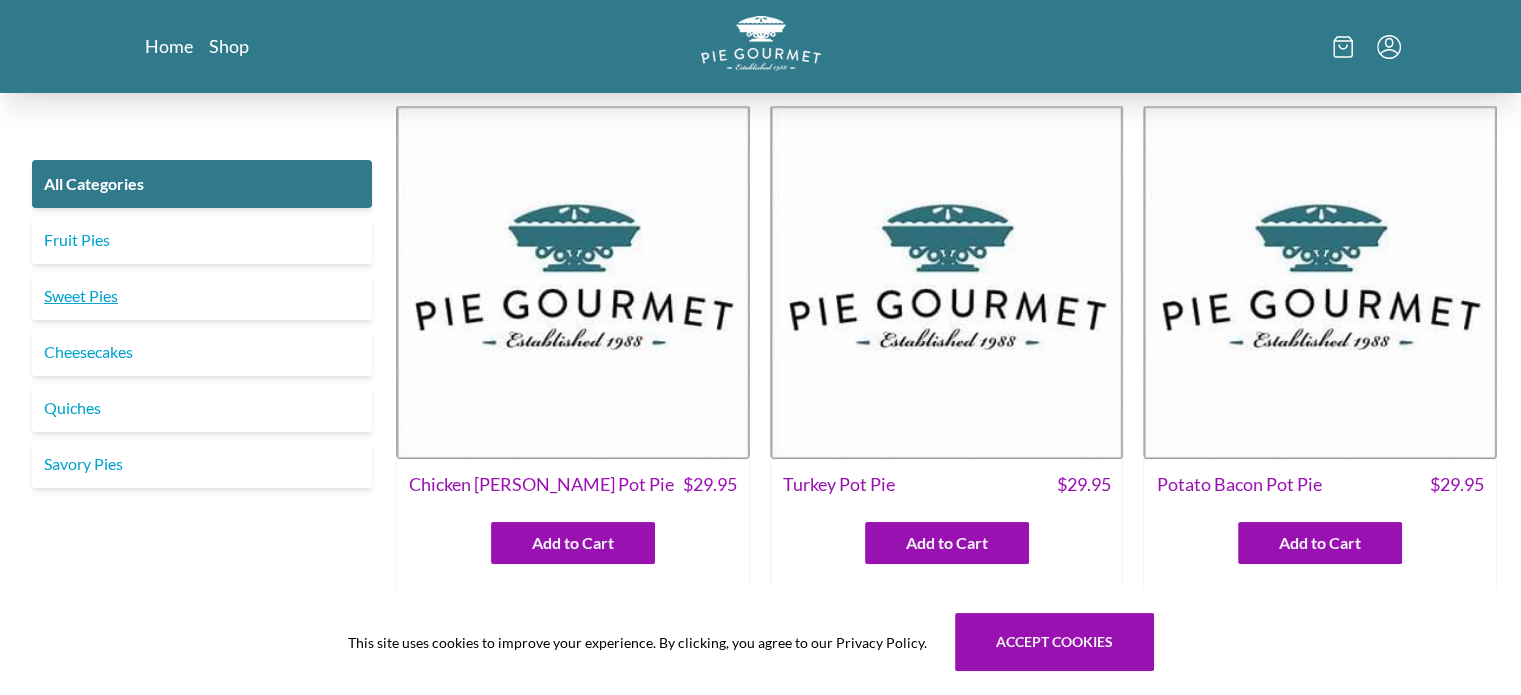 click on "Sweet Pies" at bounding box center [202, 296] 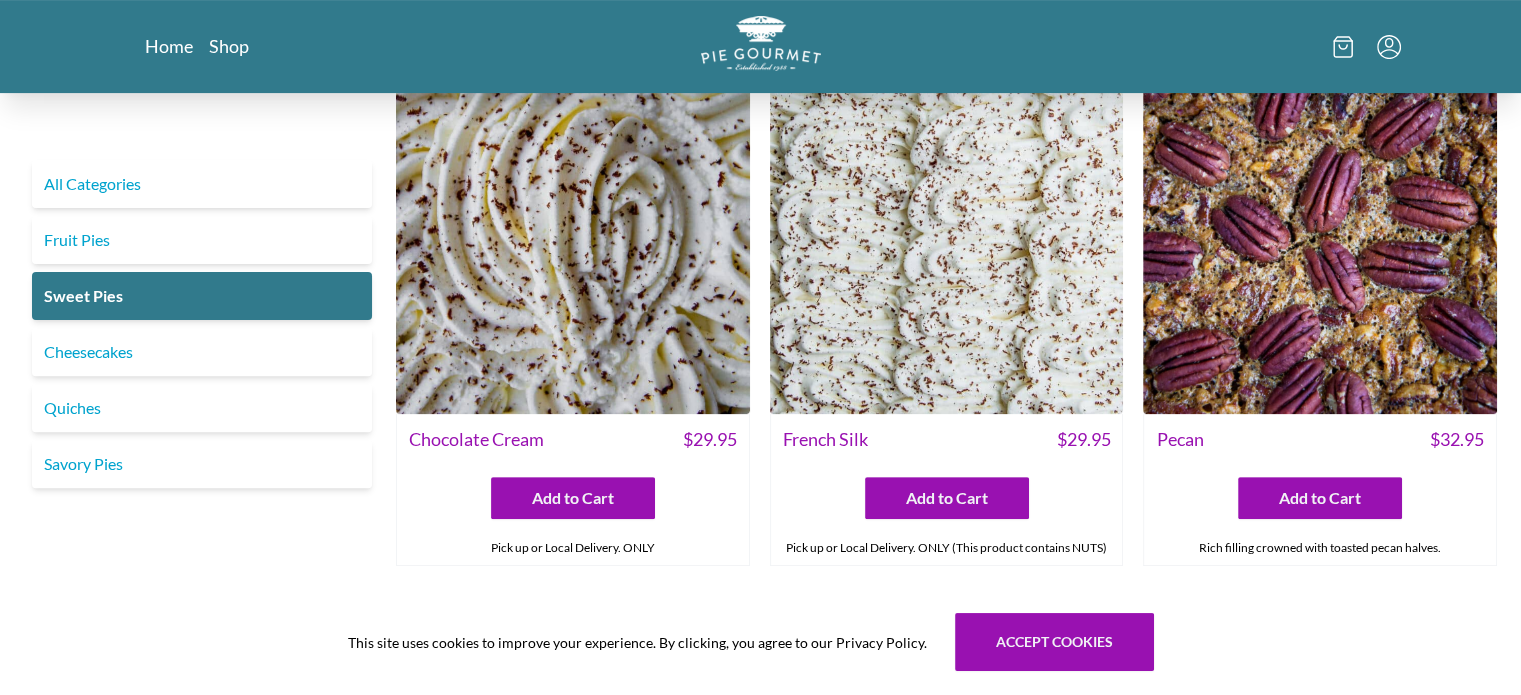 scroll, scrollTop: 584, scrollLeft: 0, axis: vertical 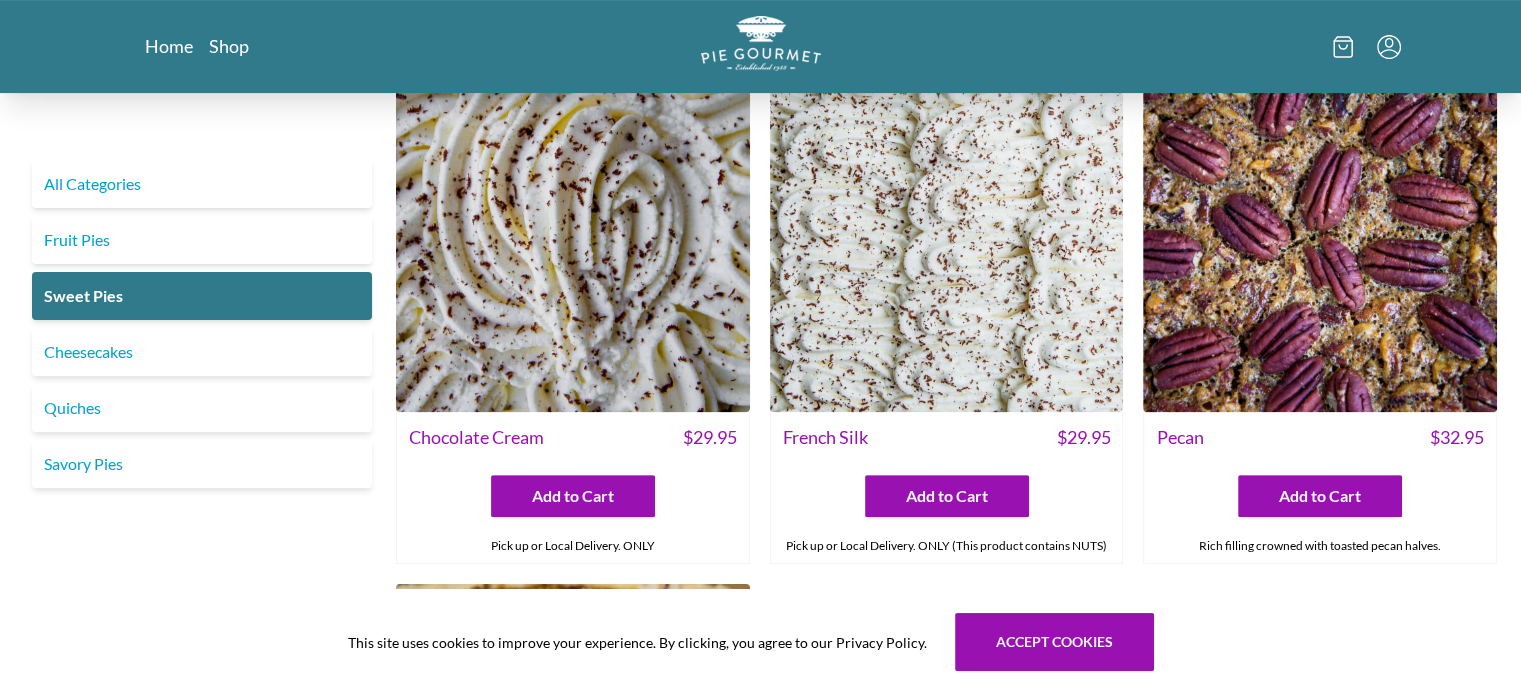 click at bounding box center [1320, 236] 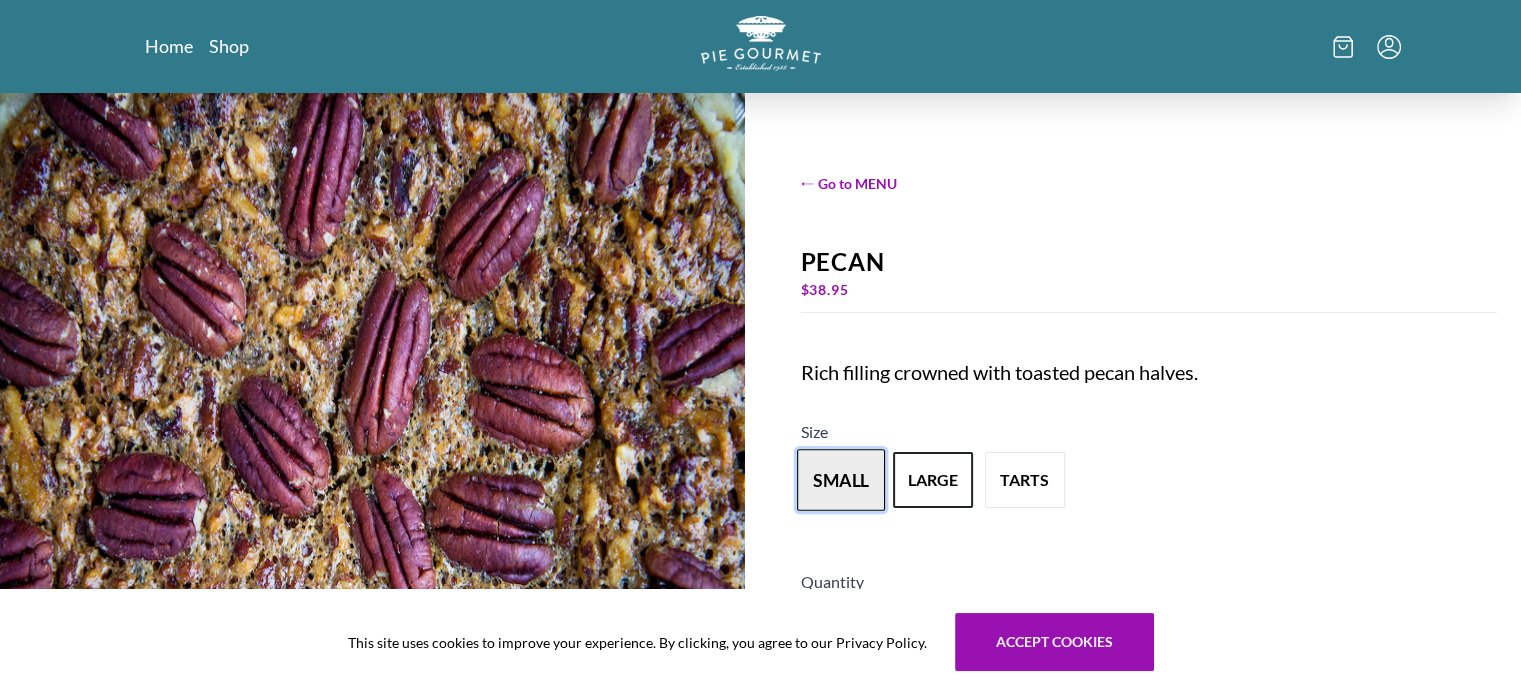 click on "small" at bounding box center (841, 480) 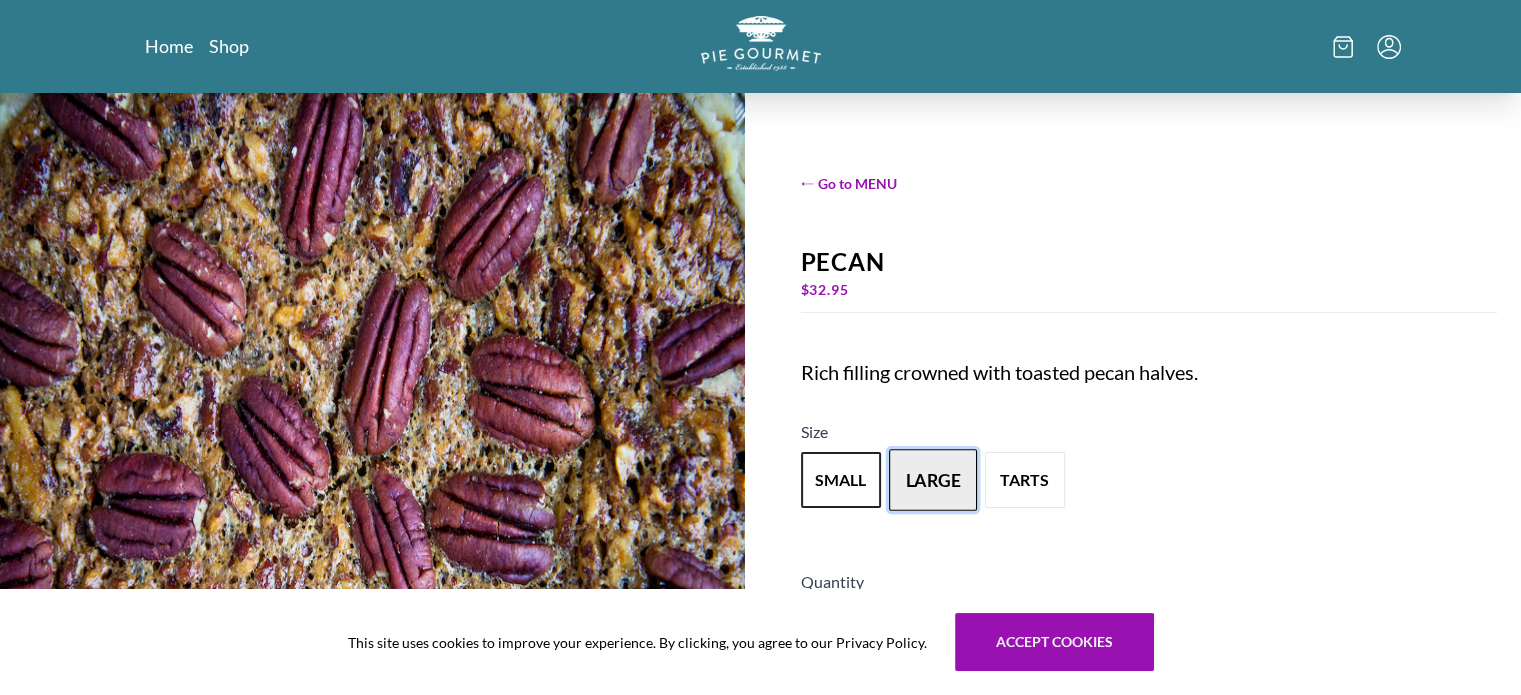click on "large" at bounding box center [933, 480] 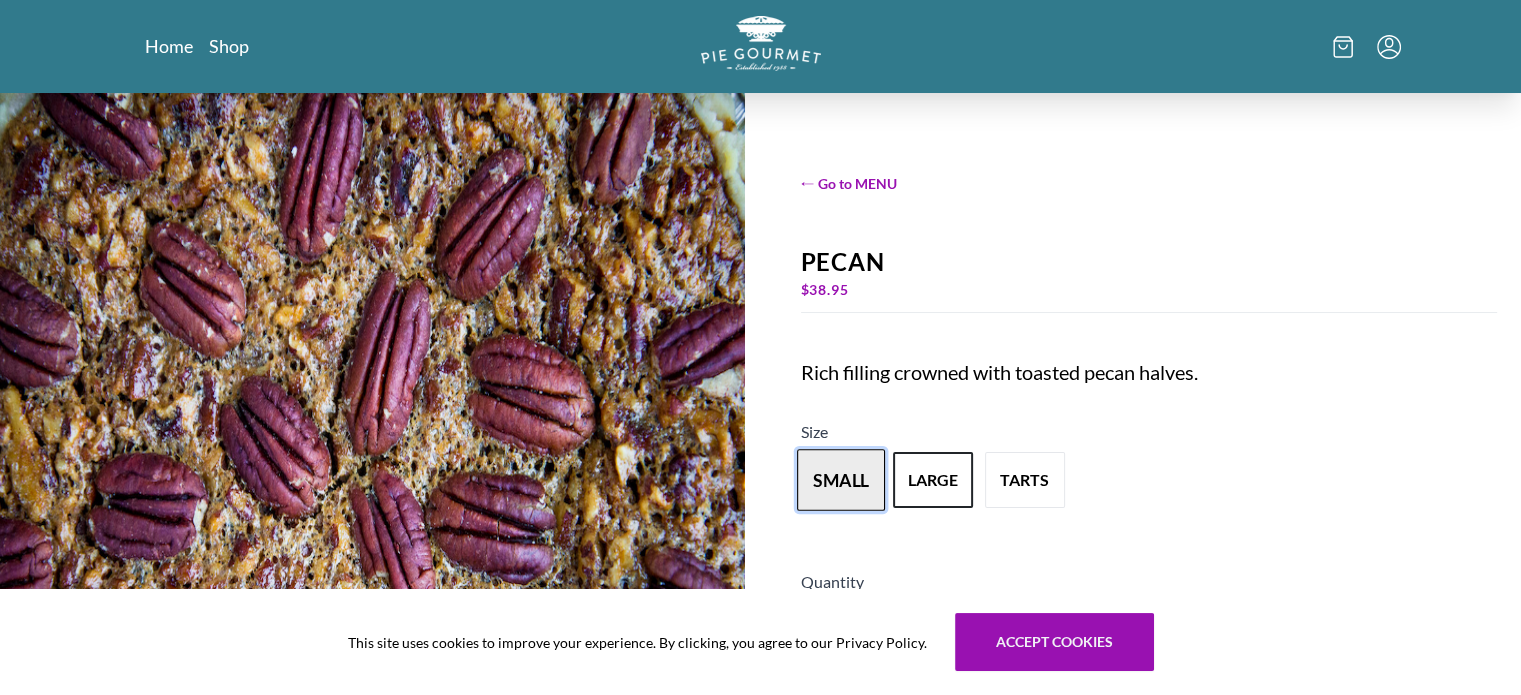 click on "small" at bounding box center (841, 480) 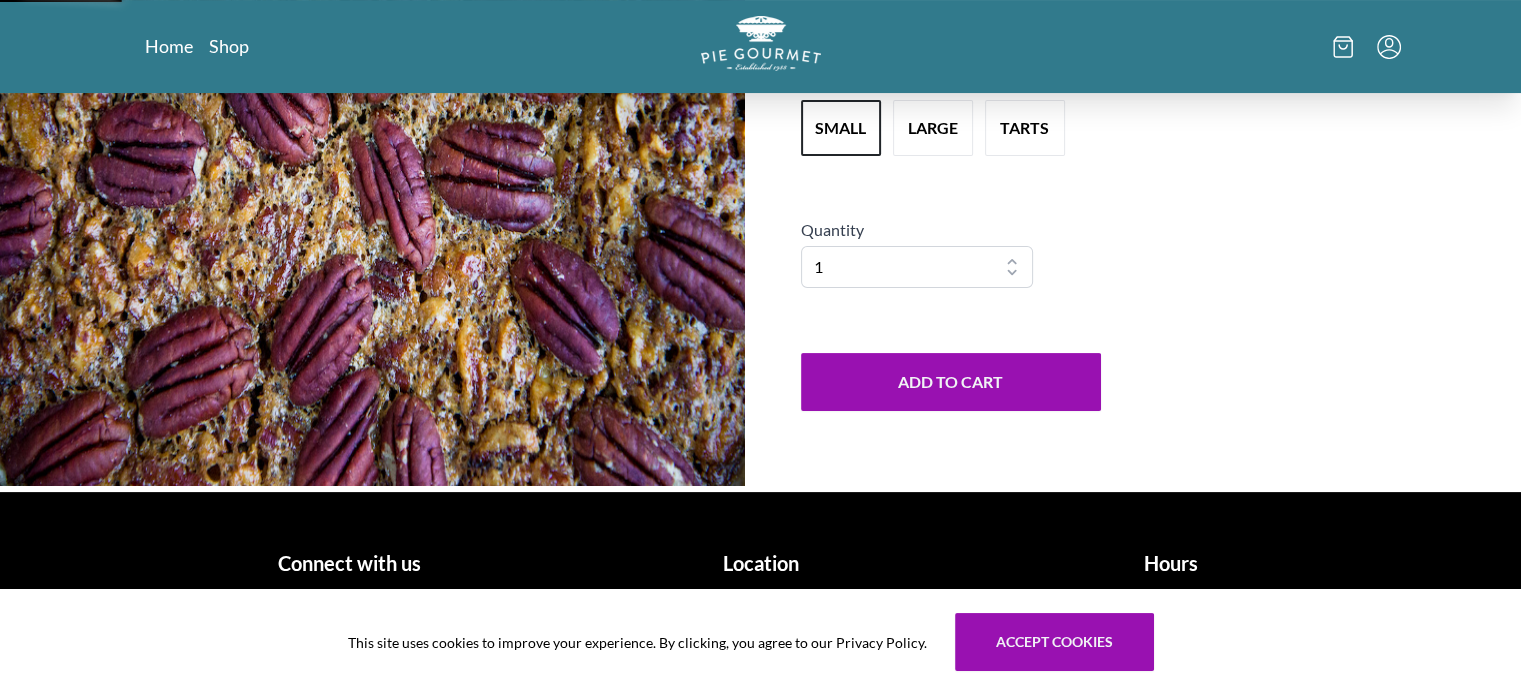 scroll, scrollTop: 0, scrollLeft: 0, axis: both 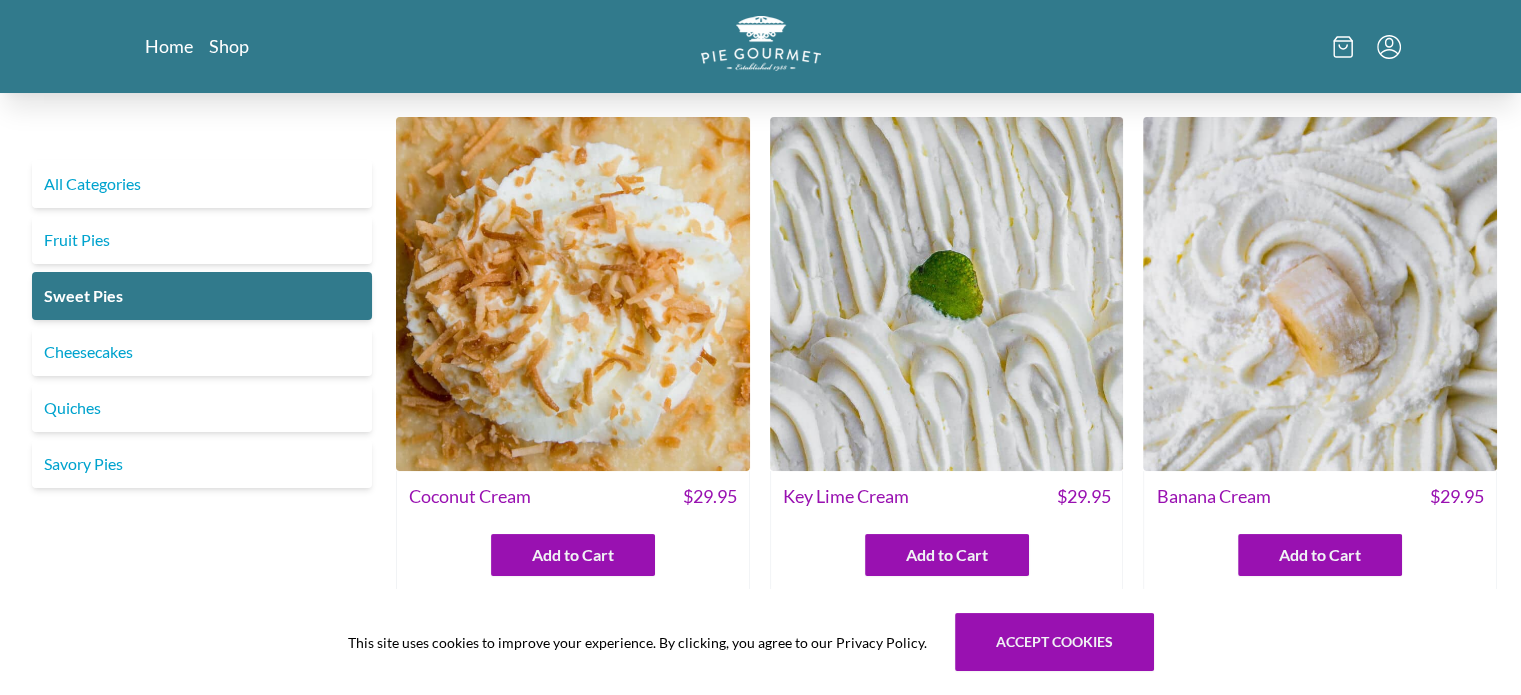 click 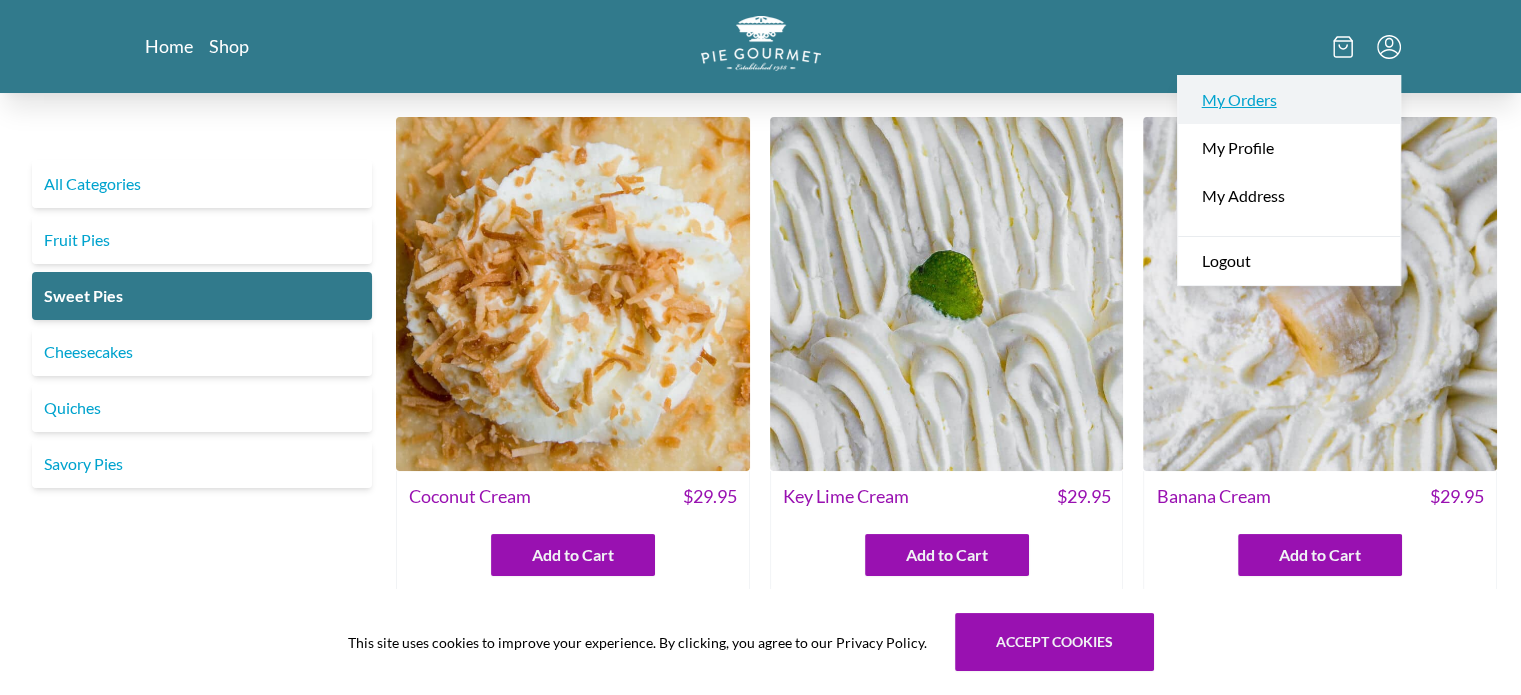 click on "My Orders" at bounding box center [1289, 100] 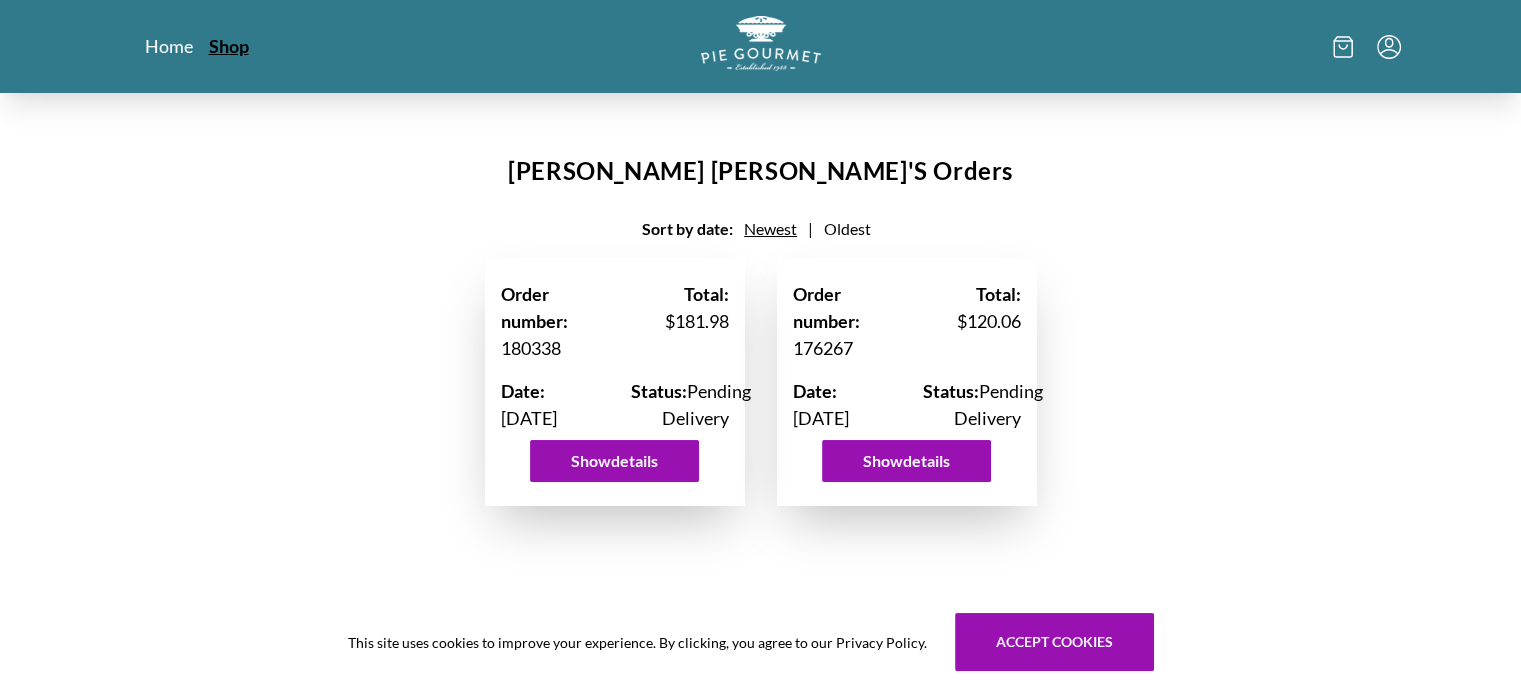 click on "Shop" at bounding box center [229, 46] 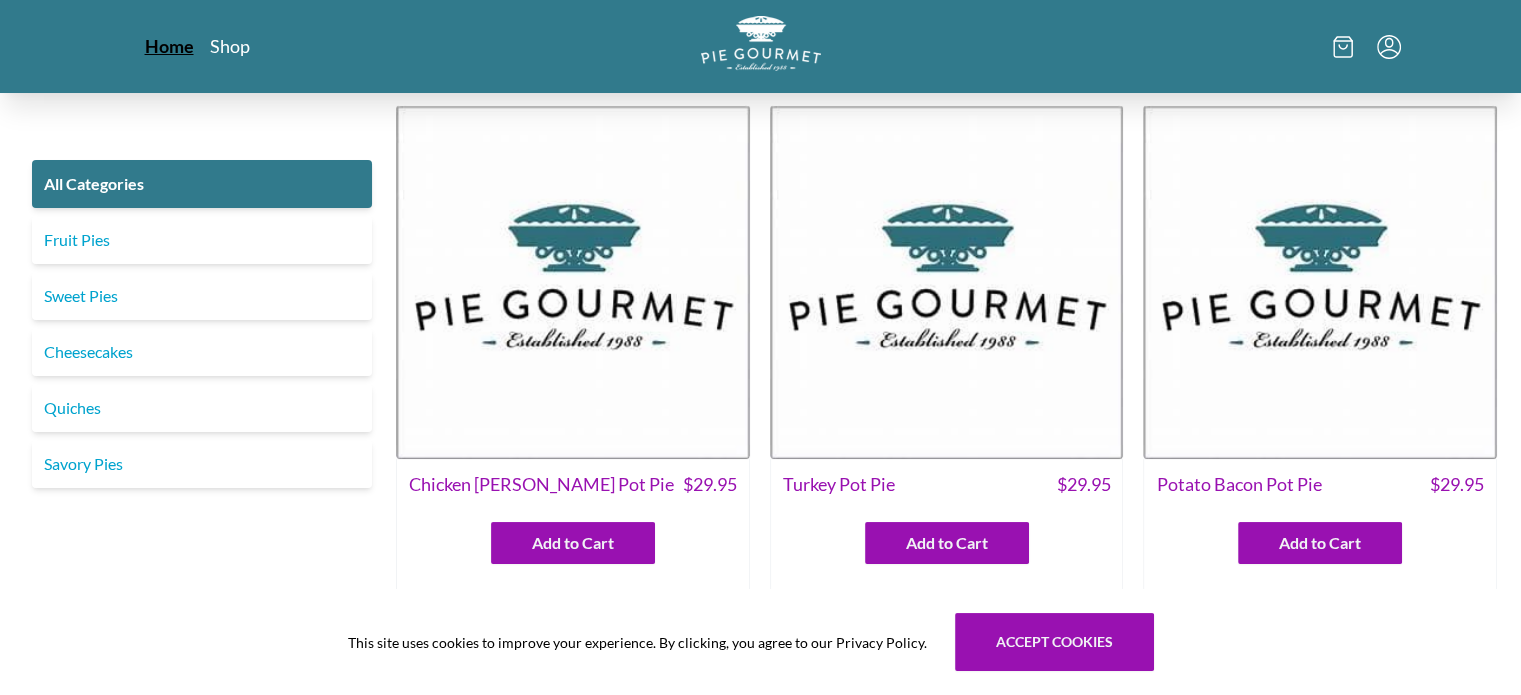 click on "Home" at bounding box center (169, 46) 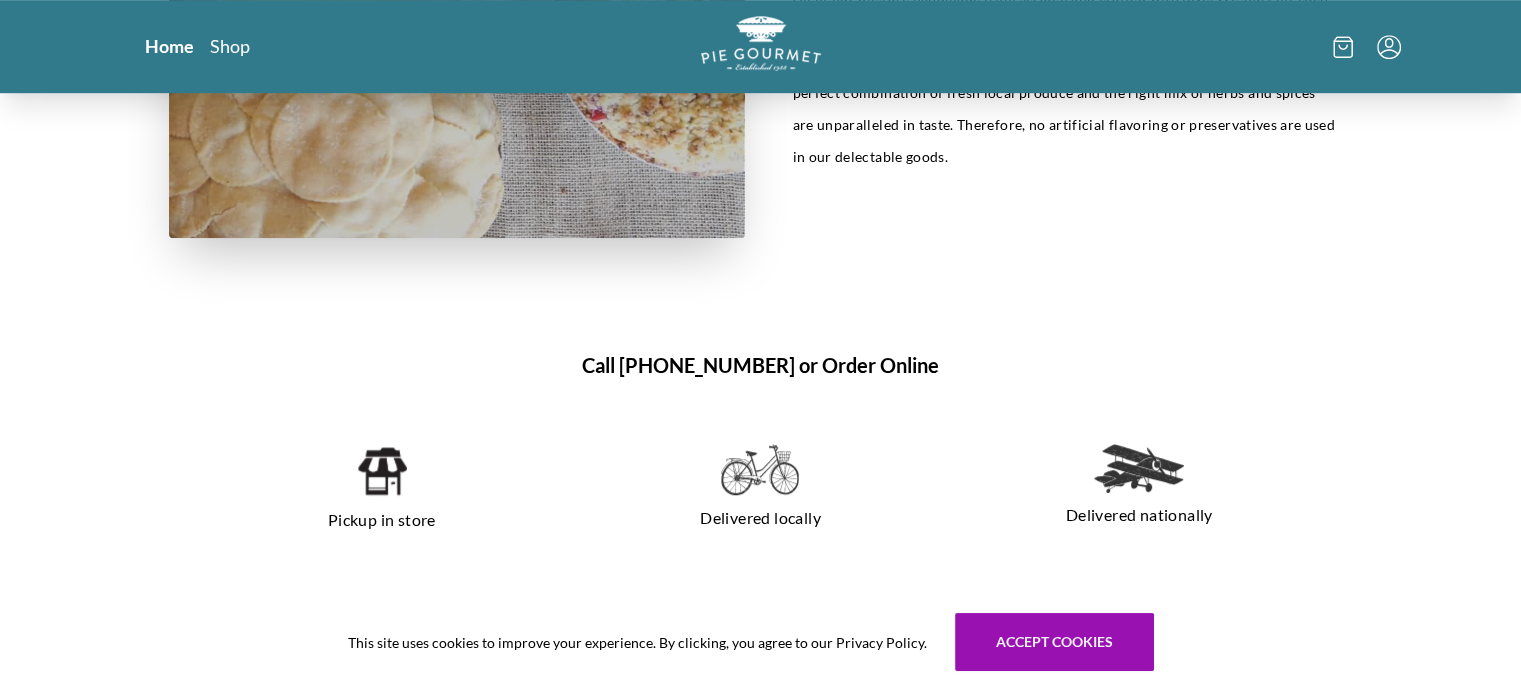 scroll, scrollTop: 1210, scrollLeft: 0, axis: vertical 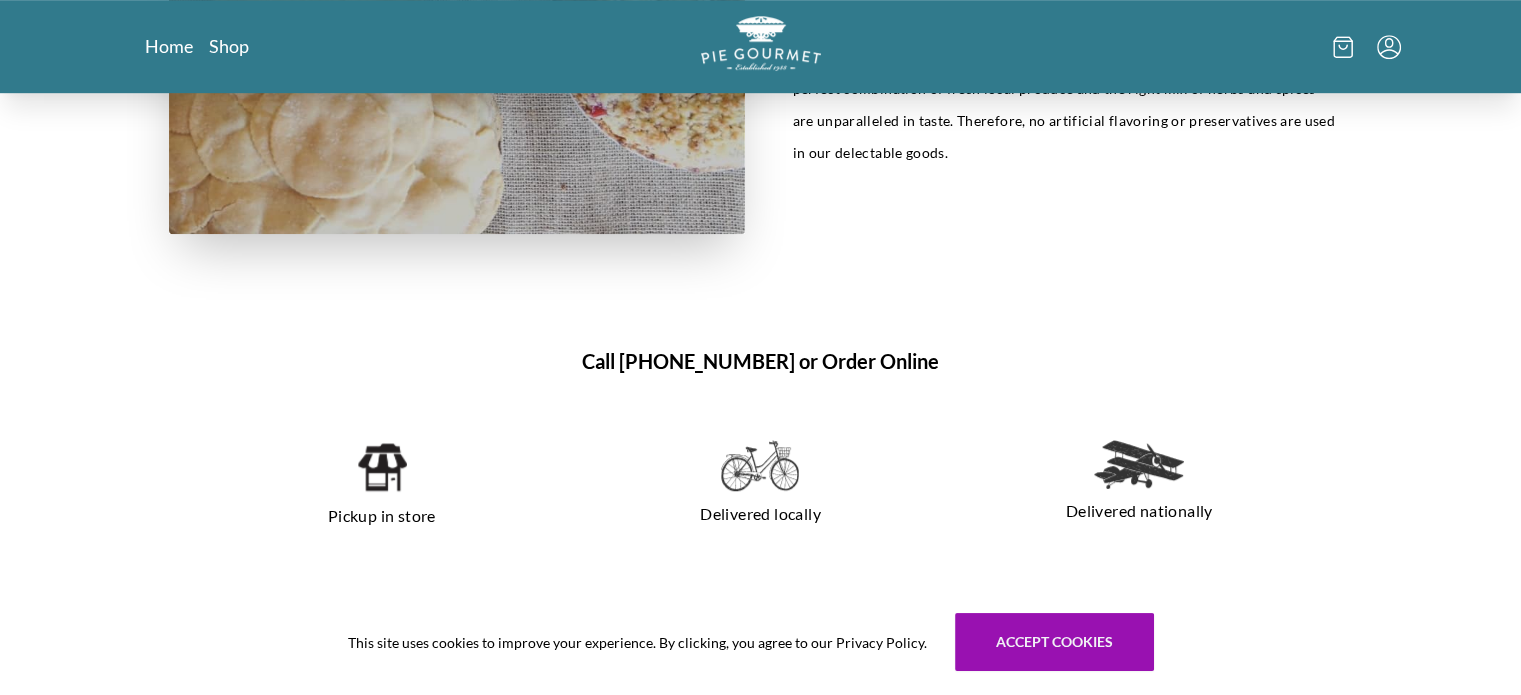 click on "Delivered nationally" at bounding box center [1139, 511] 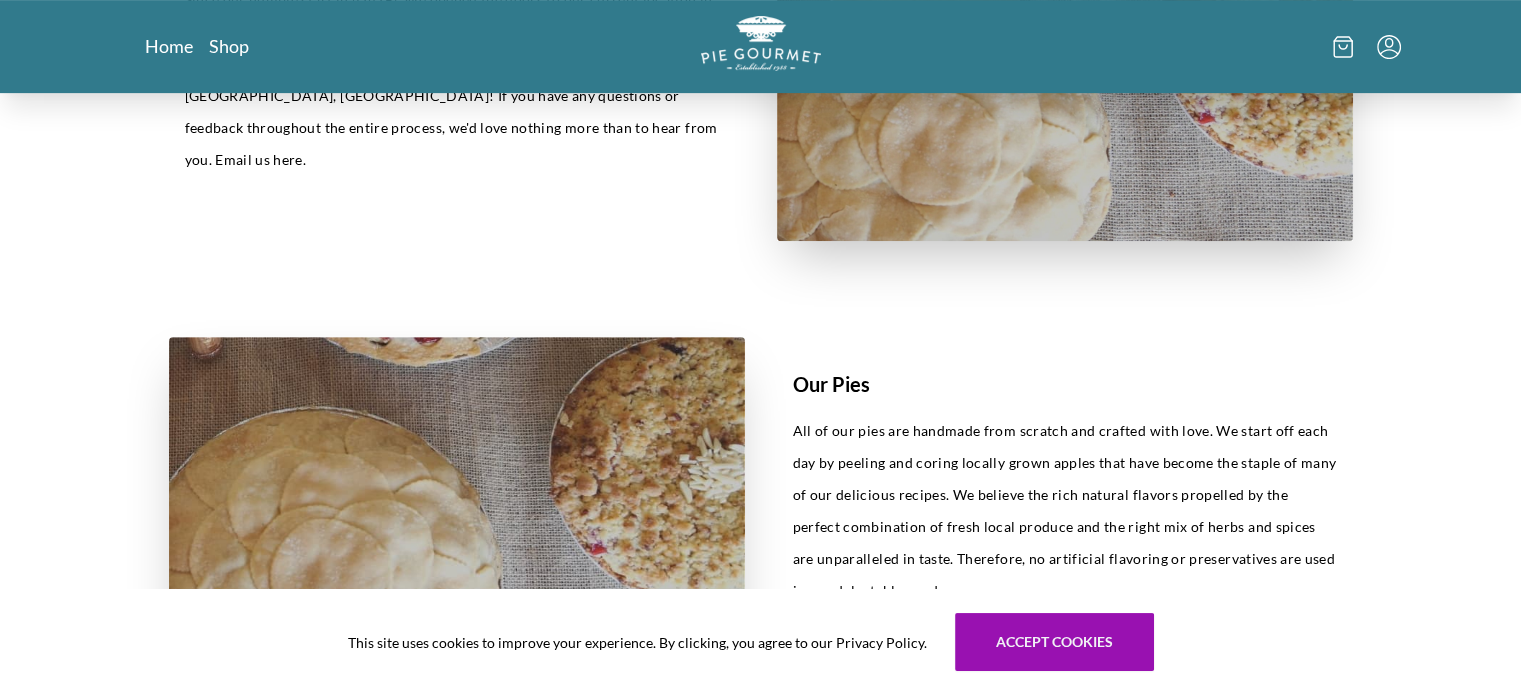 scroll, scrollTop: 757, scrollLeft: 0, axis: vertical 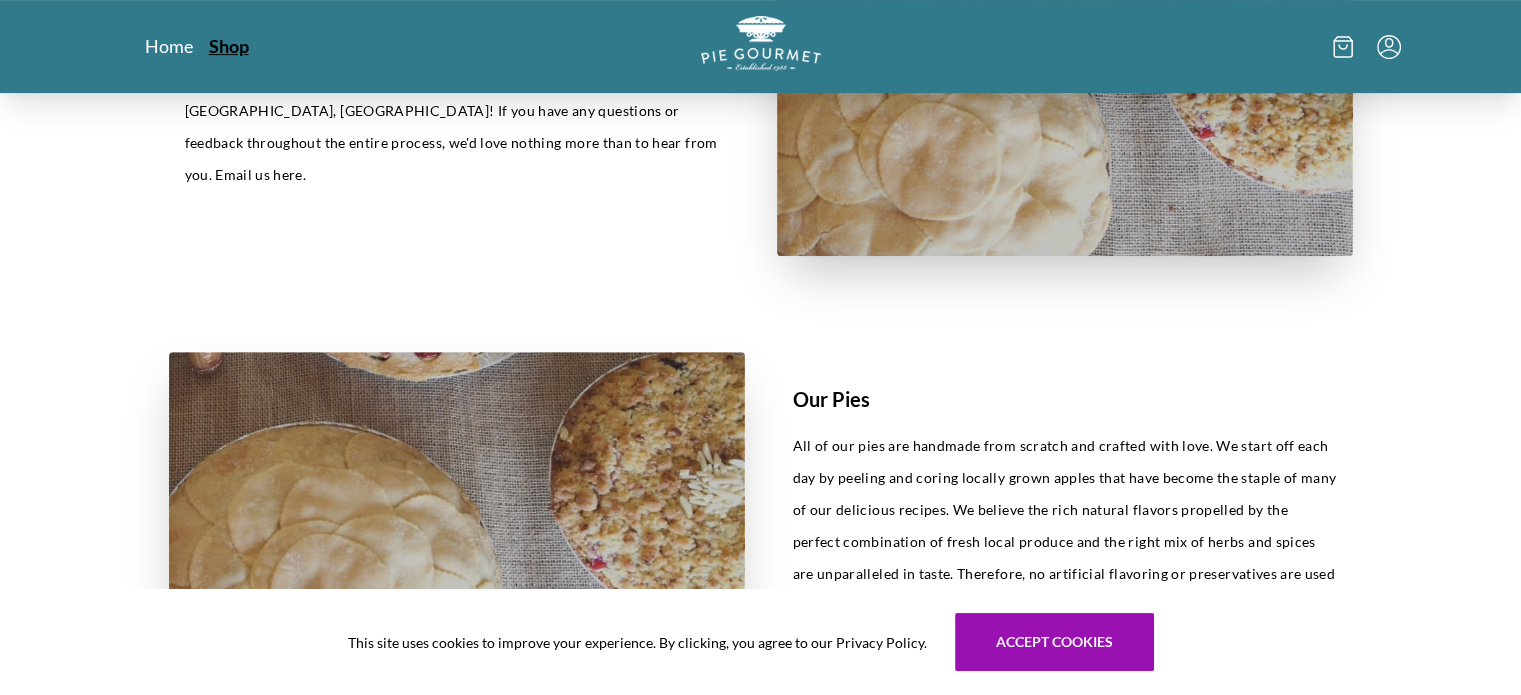 click on "Shop" at bounding box center (229, 46) 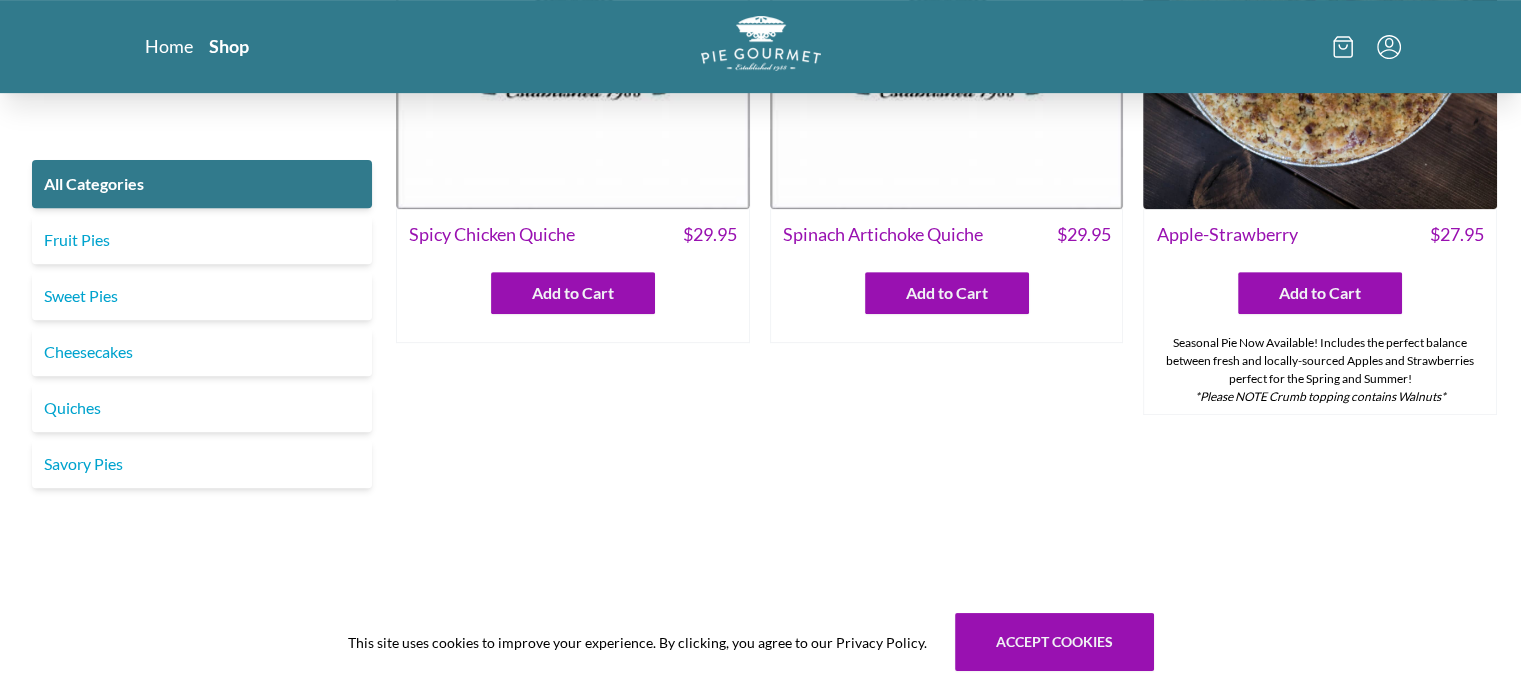 scroll, scrollTop: 0, scrollLeft: 0, axis: both 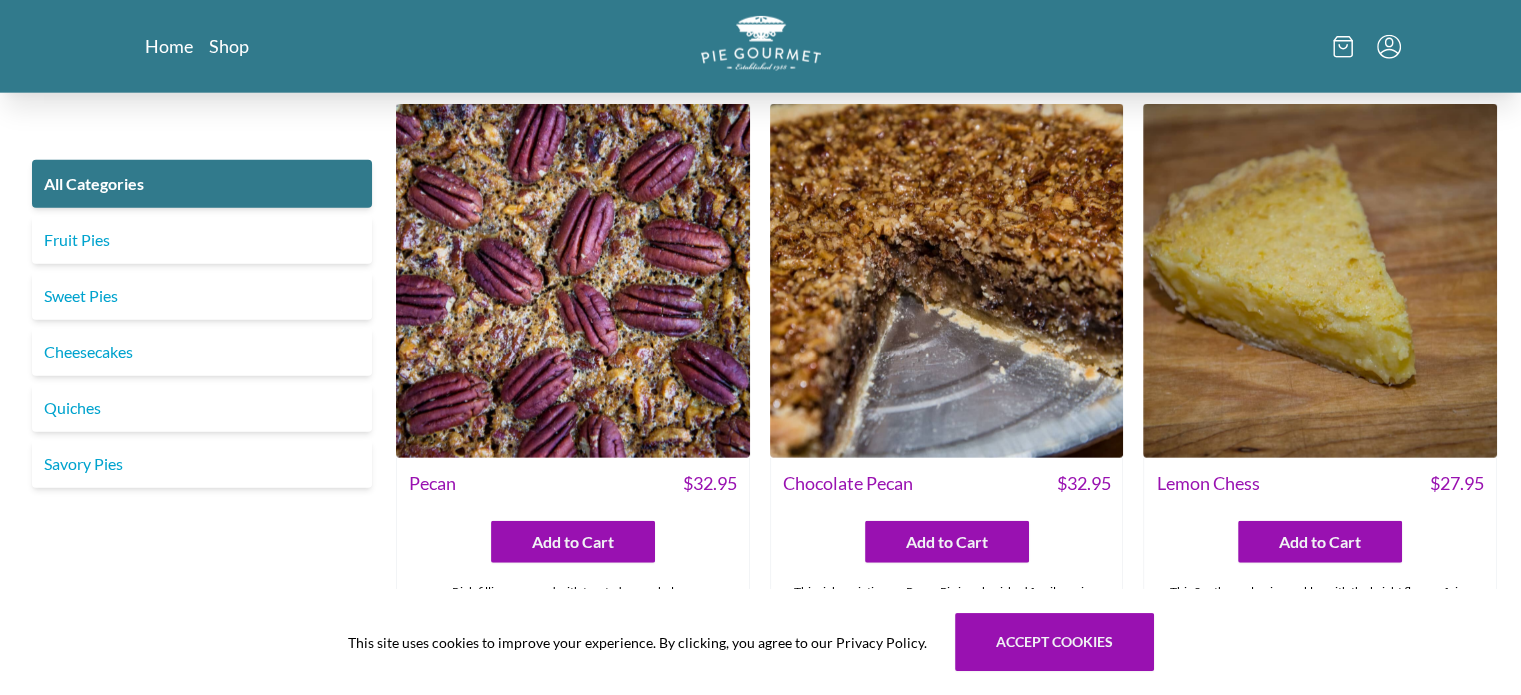 click at bounding box center [947, 281] 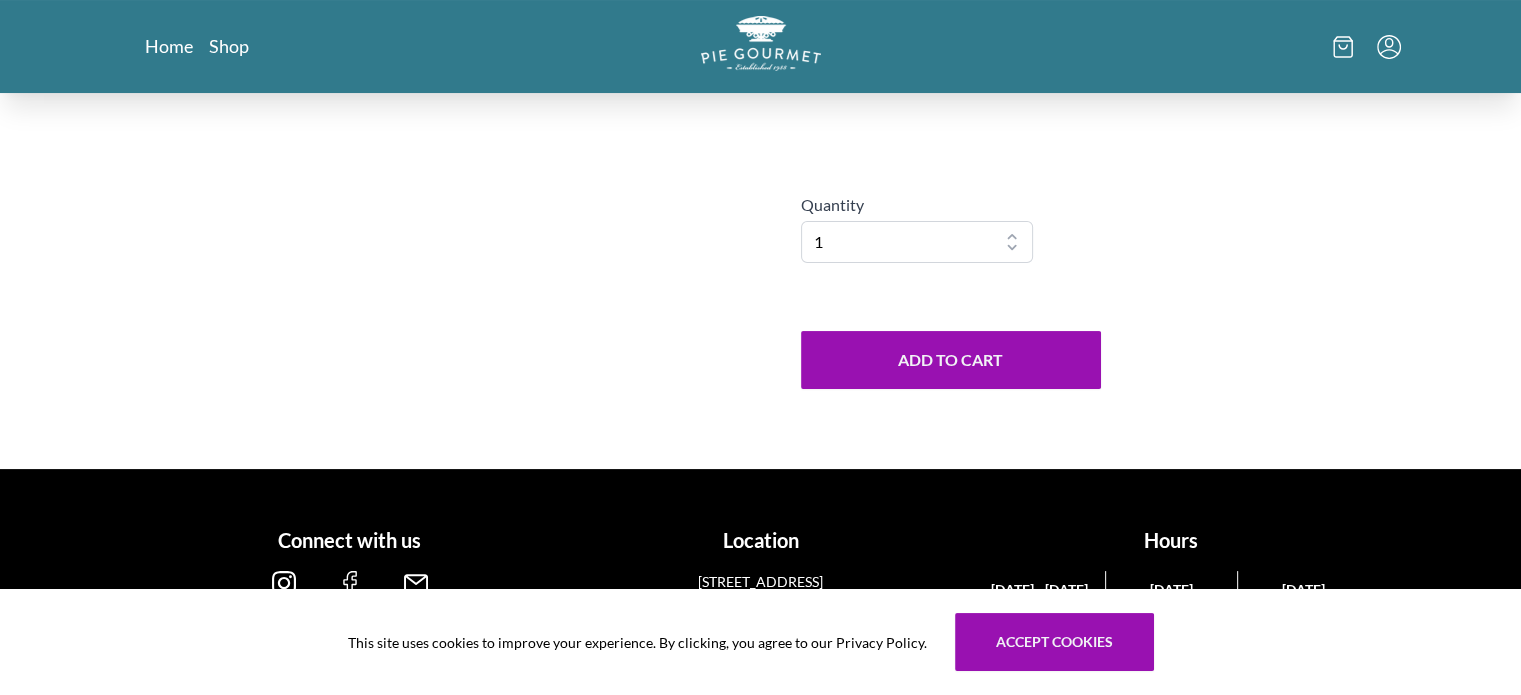 scroll, scrollTop: 0, scrollLeft: 0, axis: both 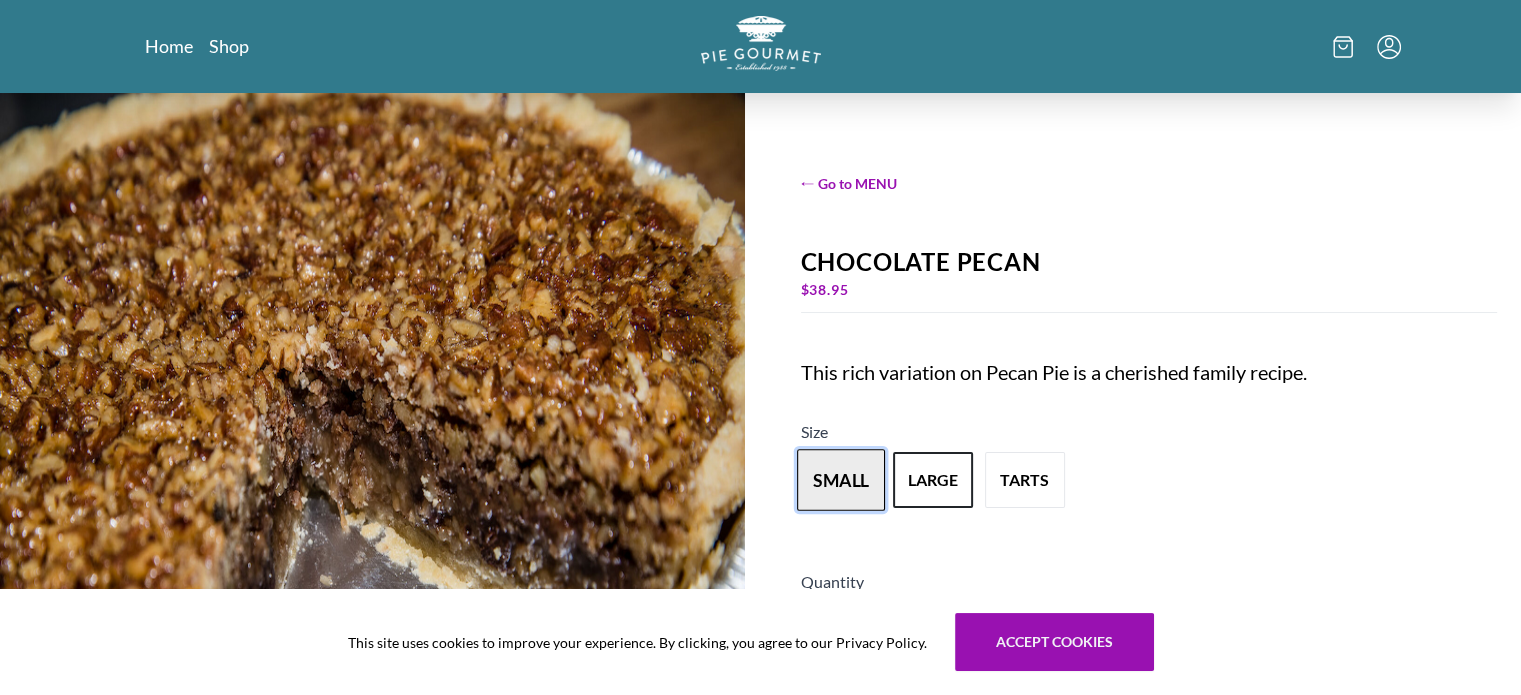 click on "small" at bounding box center (841, 480) 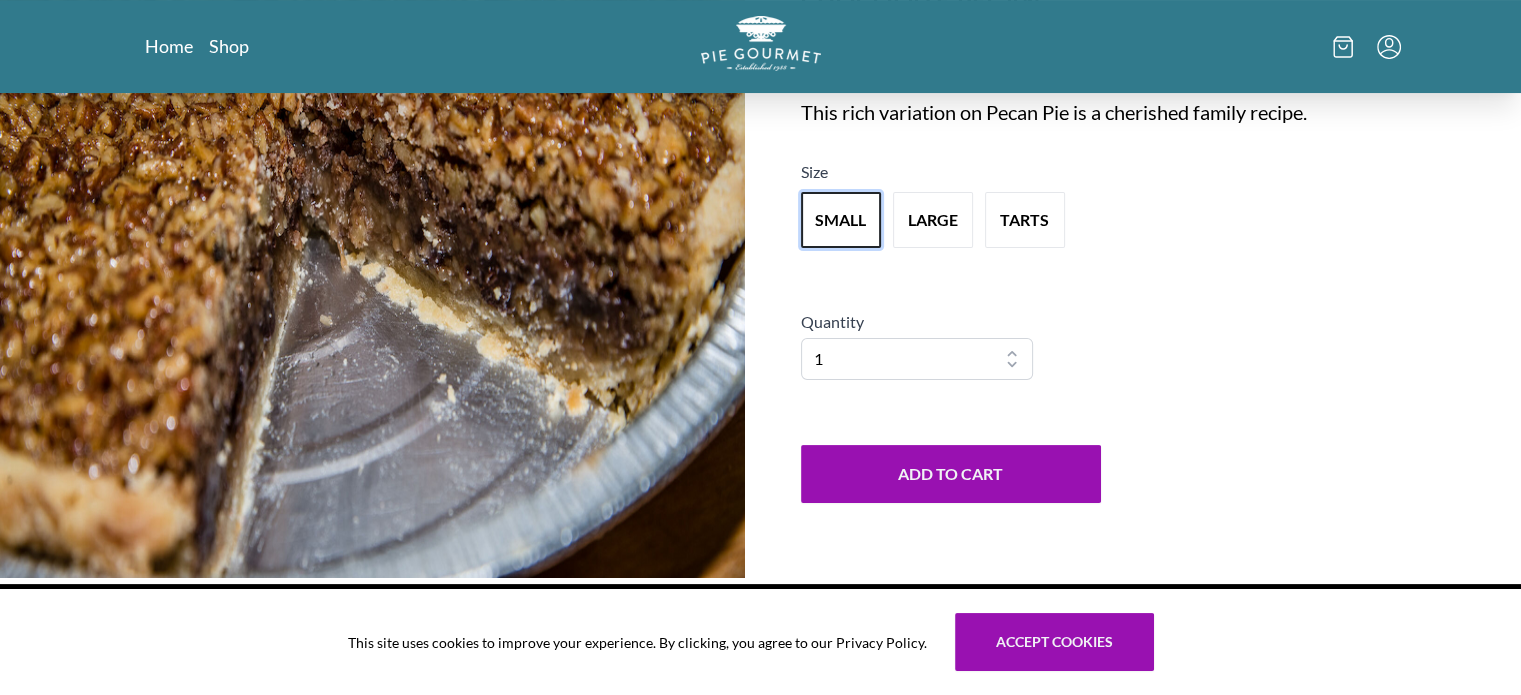 scroll, scrollTop: 251, scrollLeft: 0, axis: vertical 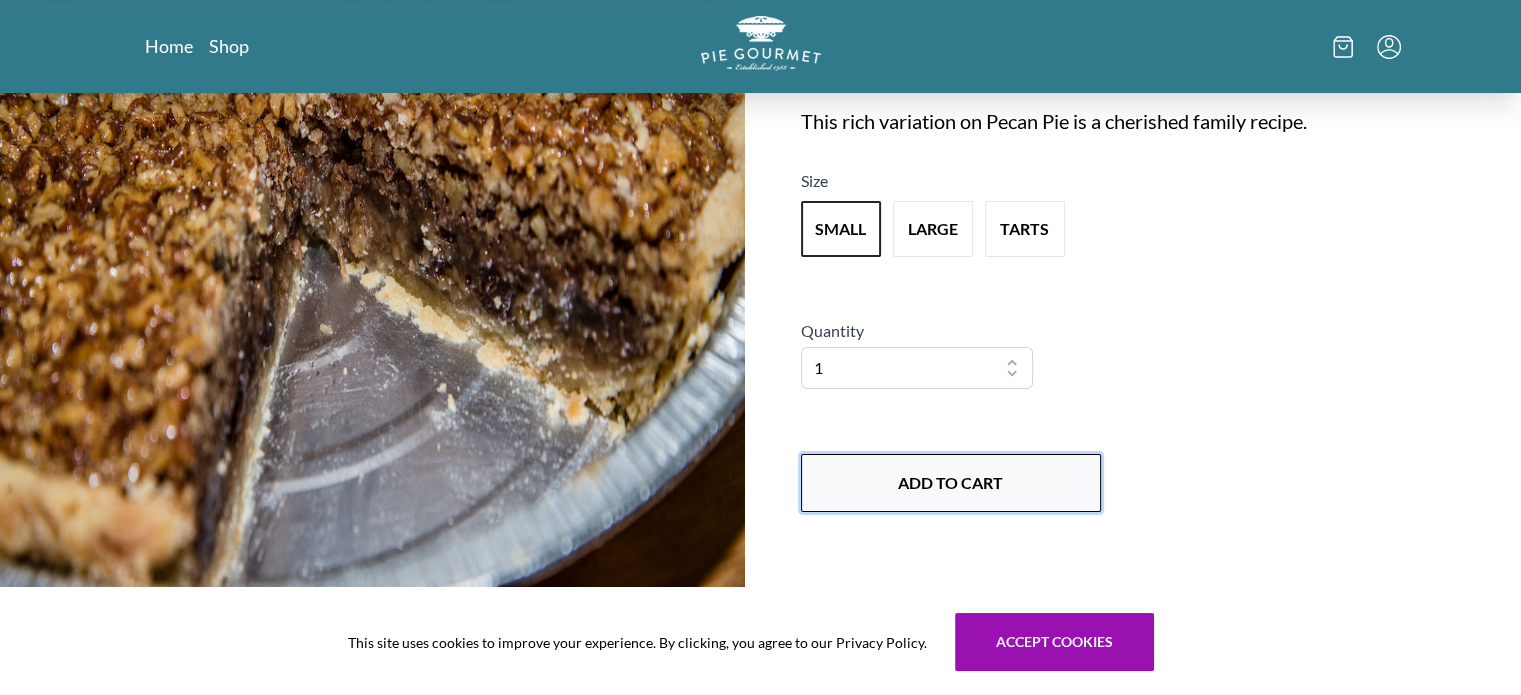 click on "Add to Cart" at bounding box center (951, 483) 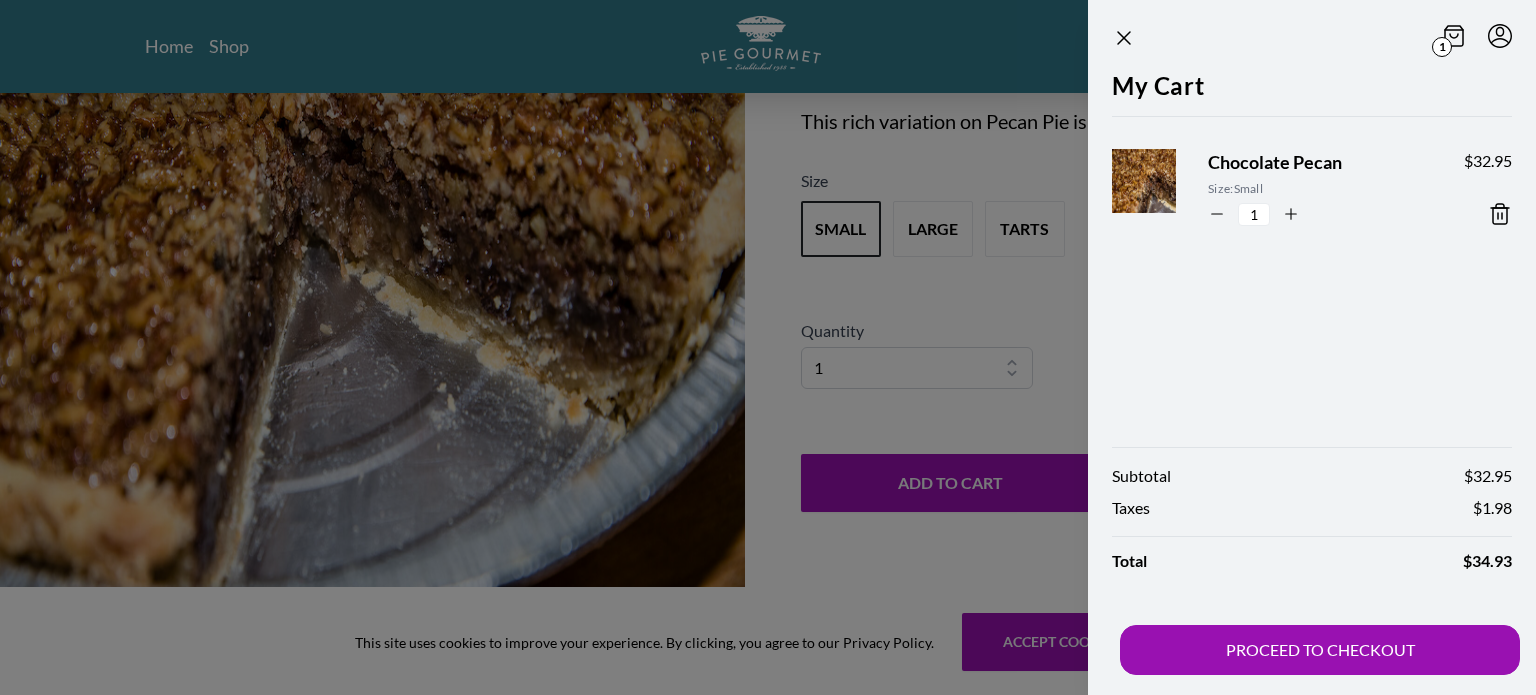 click at bounding box center [768, 347] 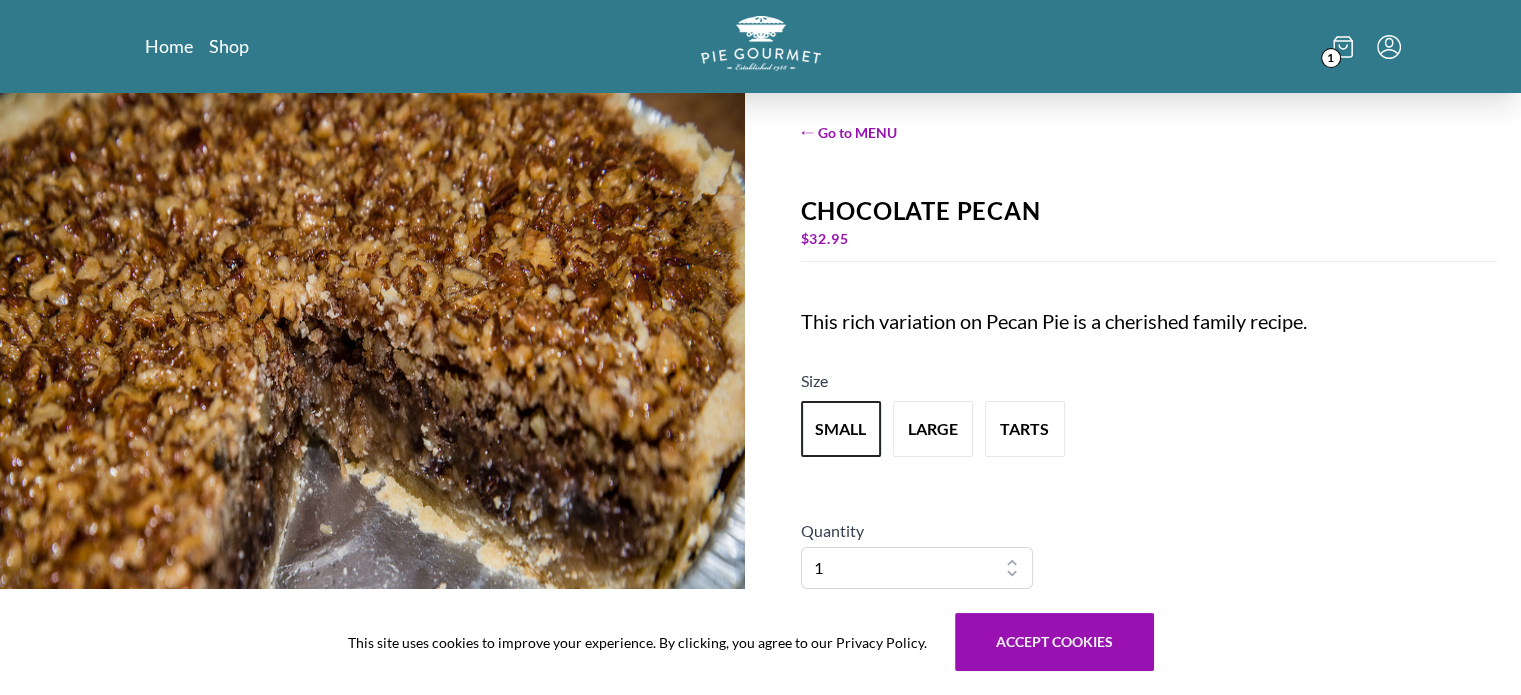 scroll, scrollTop: 0, scrollLeft: 0, axis: both 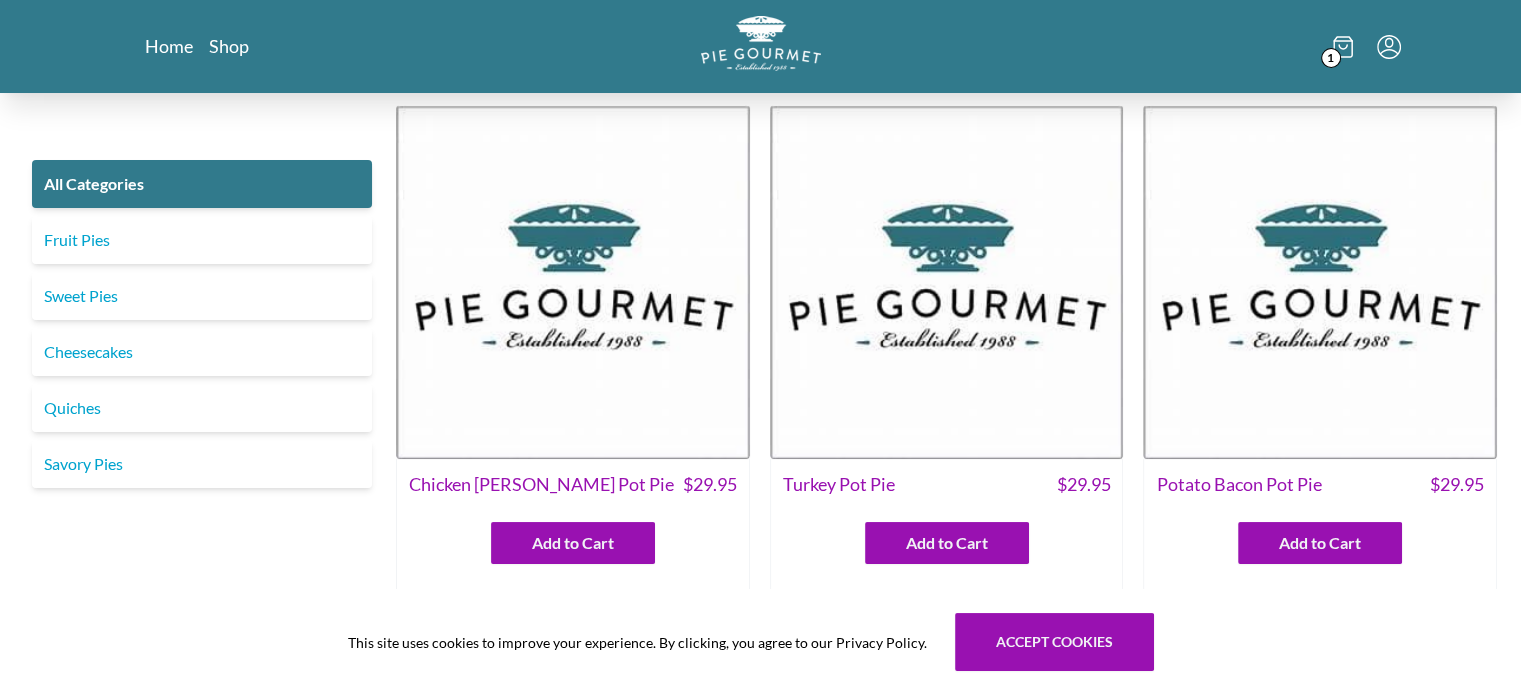 click 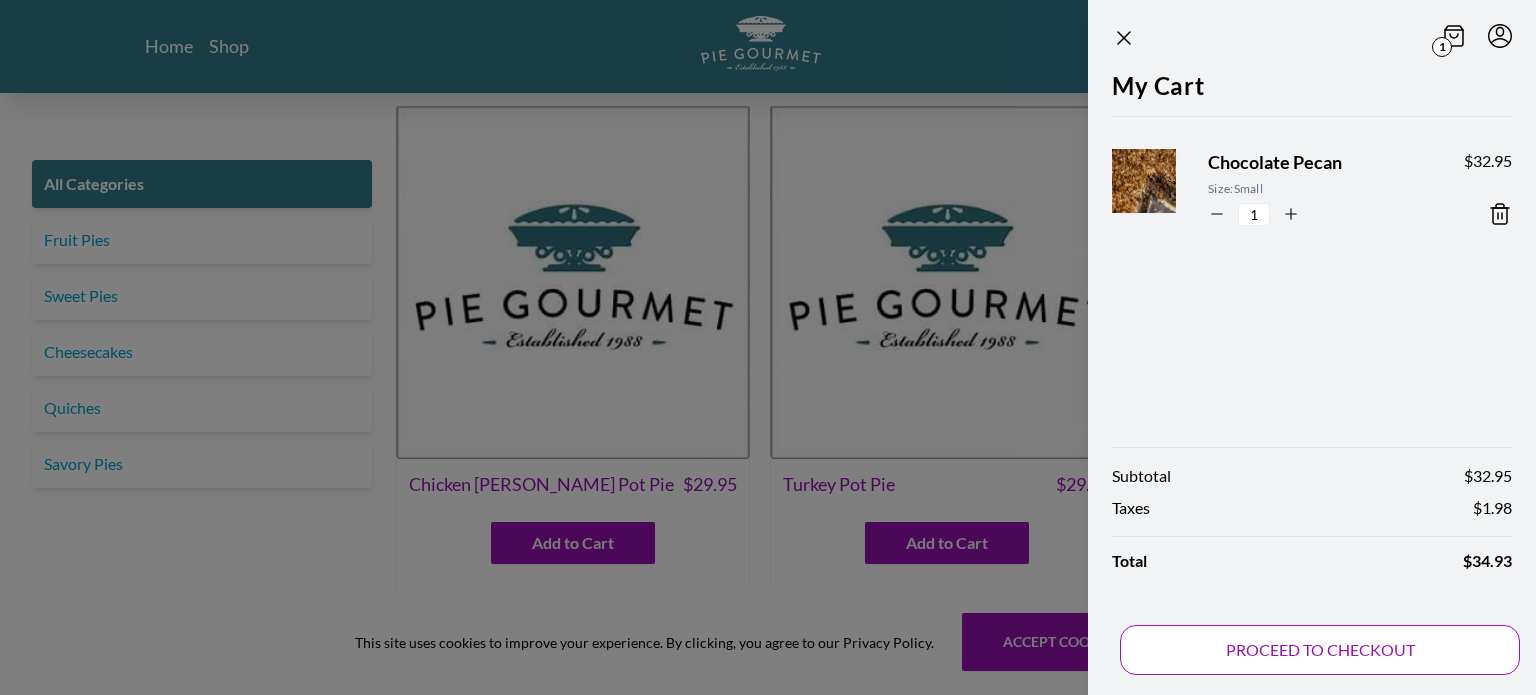 click on "PROCEED TO CHECKOUT" at bounding box center [1320, 650] 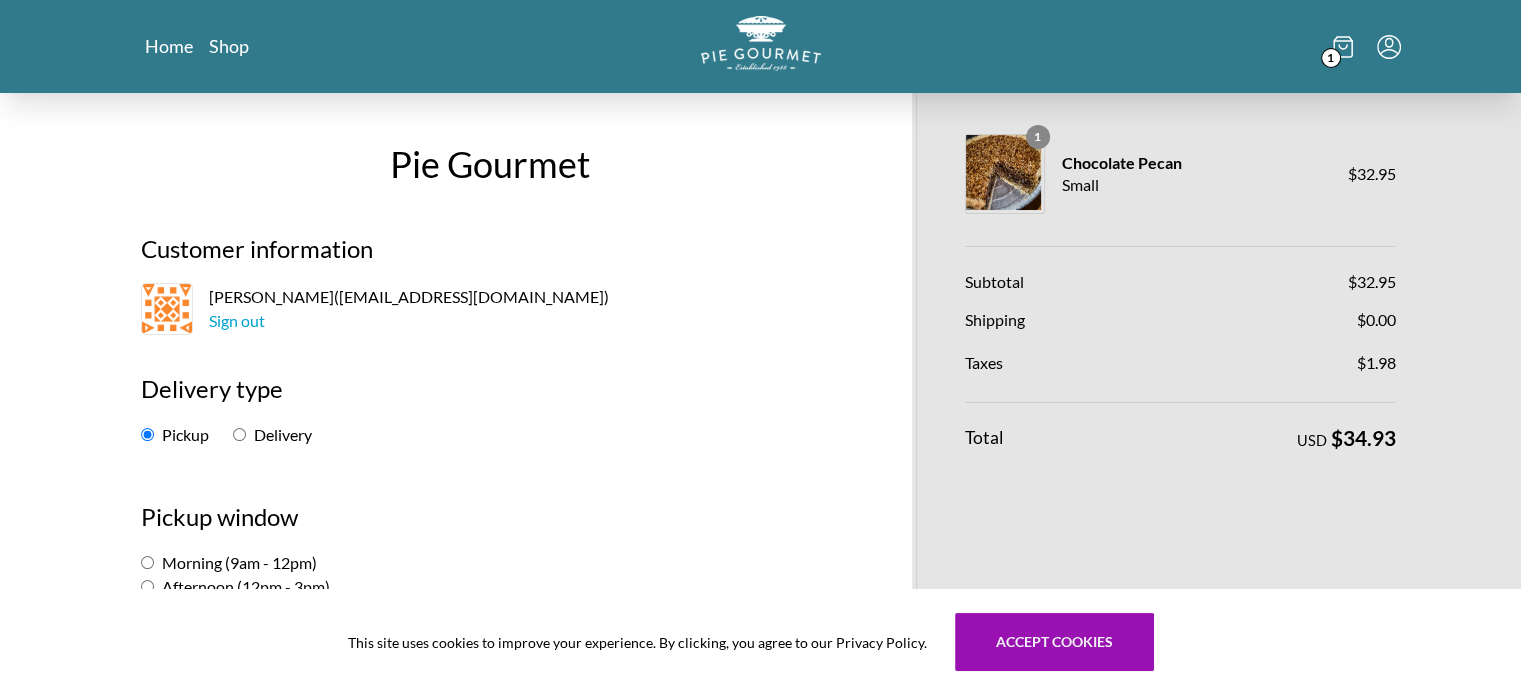 click on "Pickup Delivery" at bounding box center (490, 435) 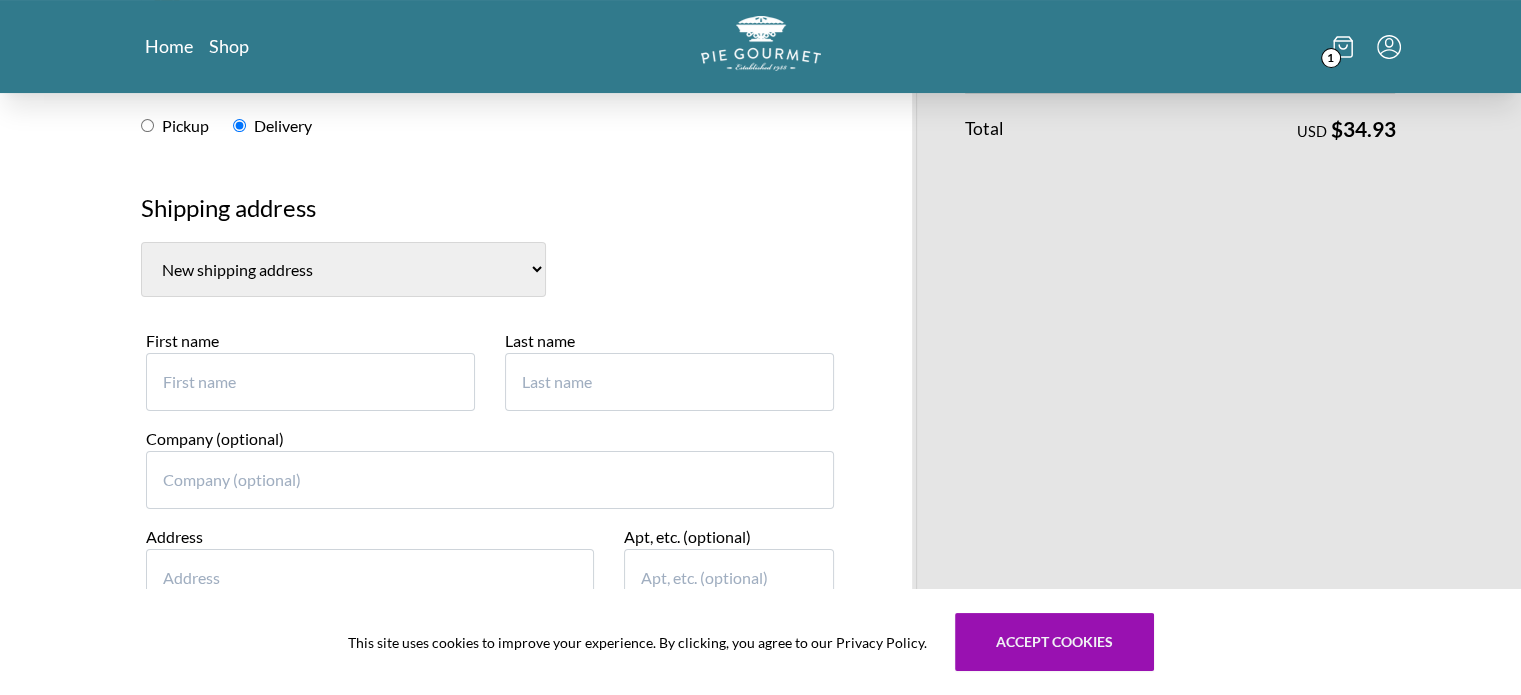 scroll, scrollTop: 321, scrollLeft: 0, axis: vertical 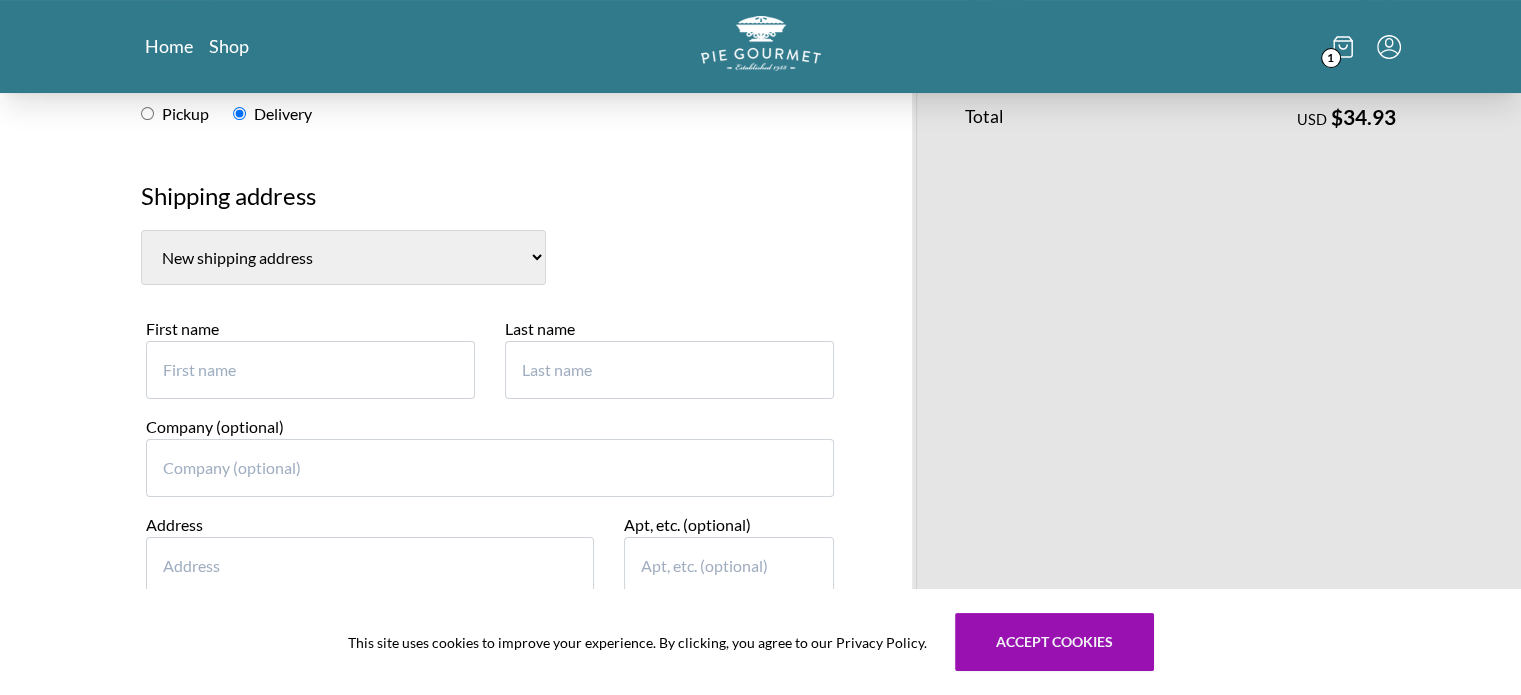 click on "[PERSON_NAME], [STREET_ADDRESS][US_STATE] New shipping address" at bounding box center [343, 257] 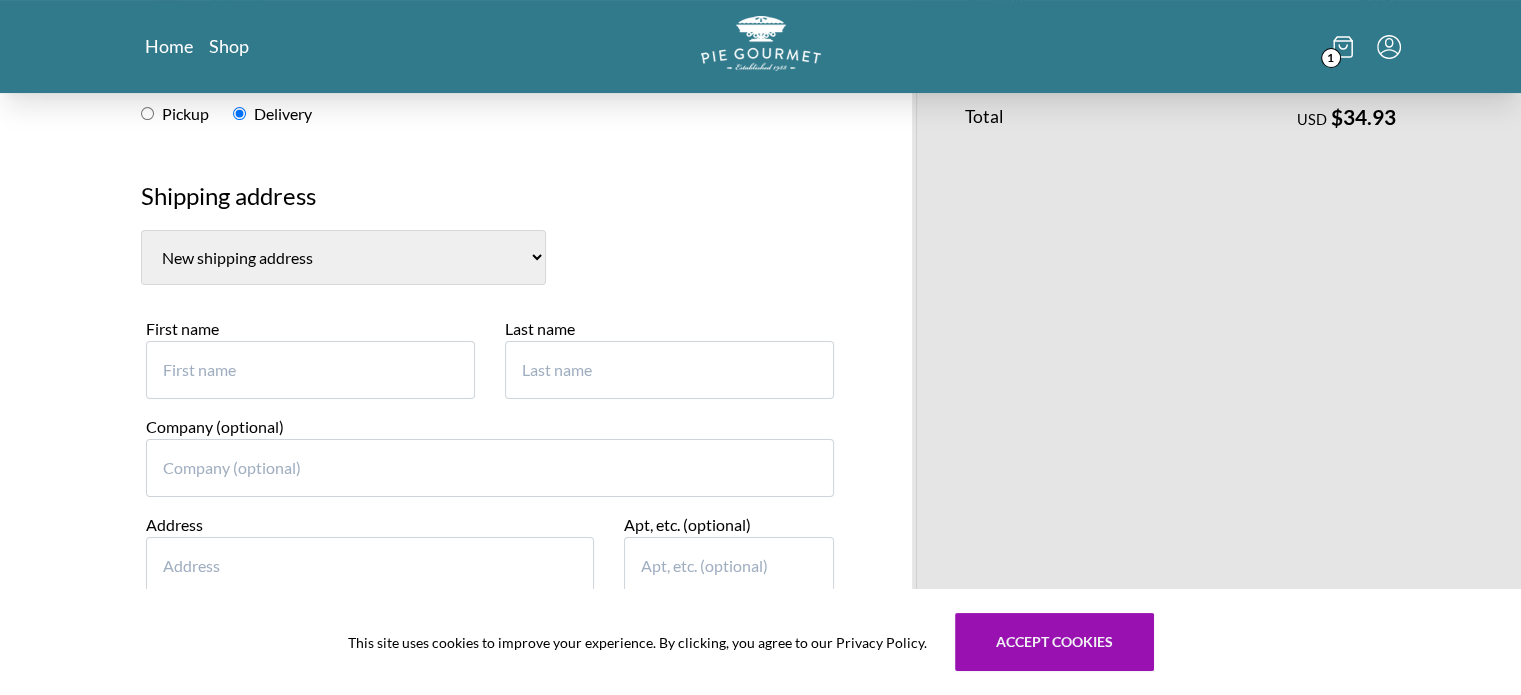 select on "0" 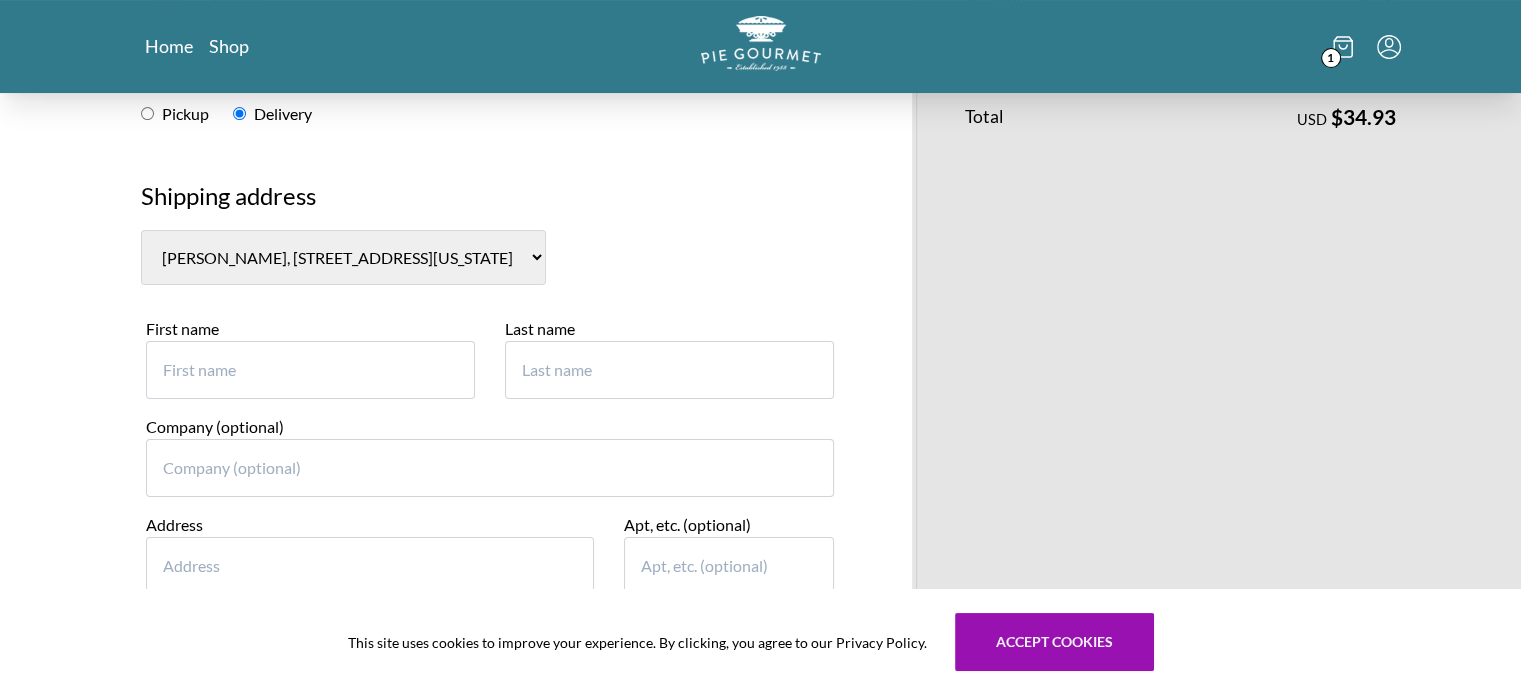 click on "[PERSON_NAME], [STREET_ADDRESS][US_STATE] New shipping address" at bounding box center (343, 257) 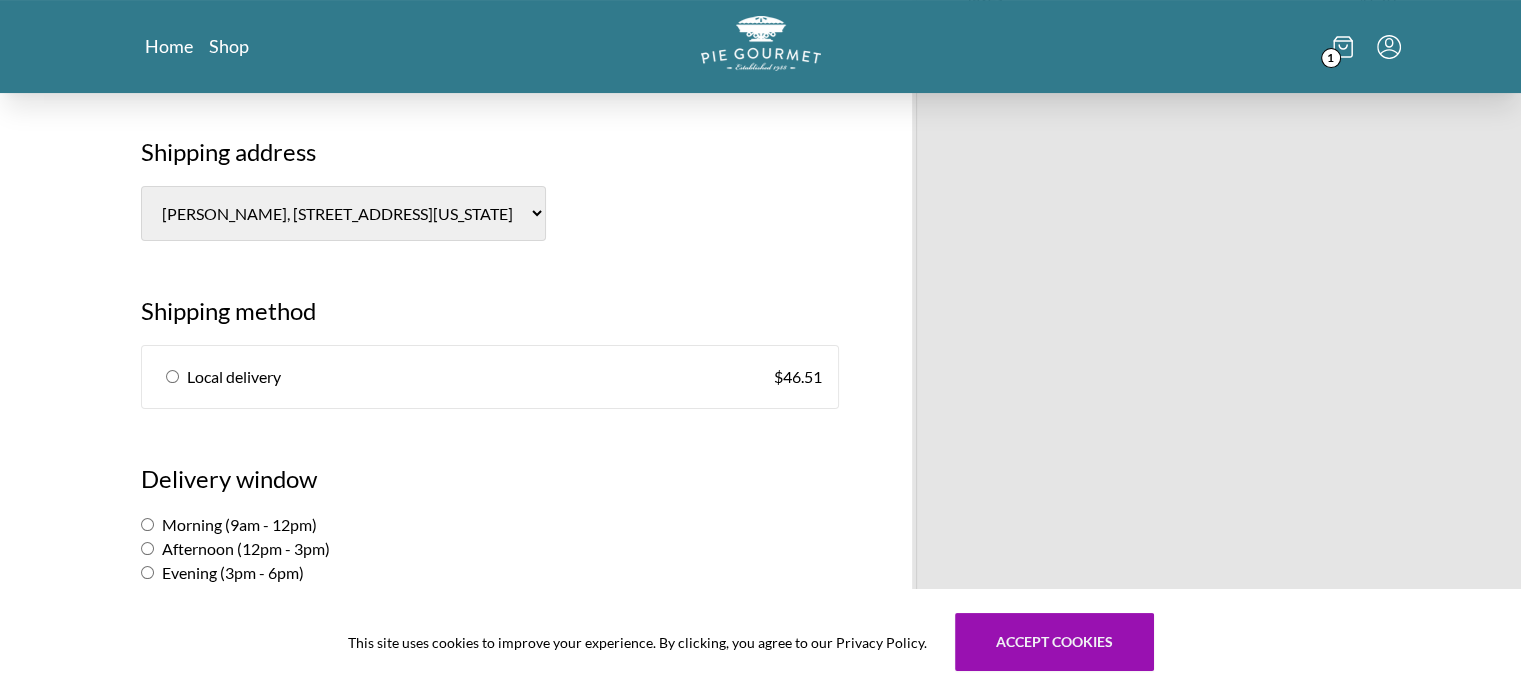 scroll, scrollTop: 362, scrollLeft: 0, axis: vertical 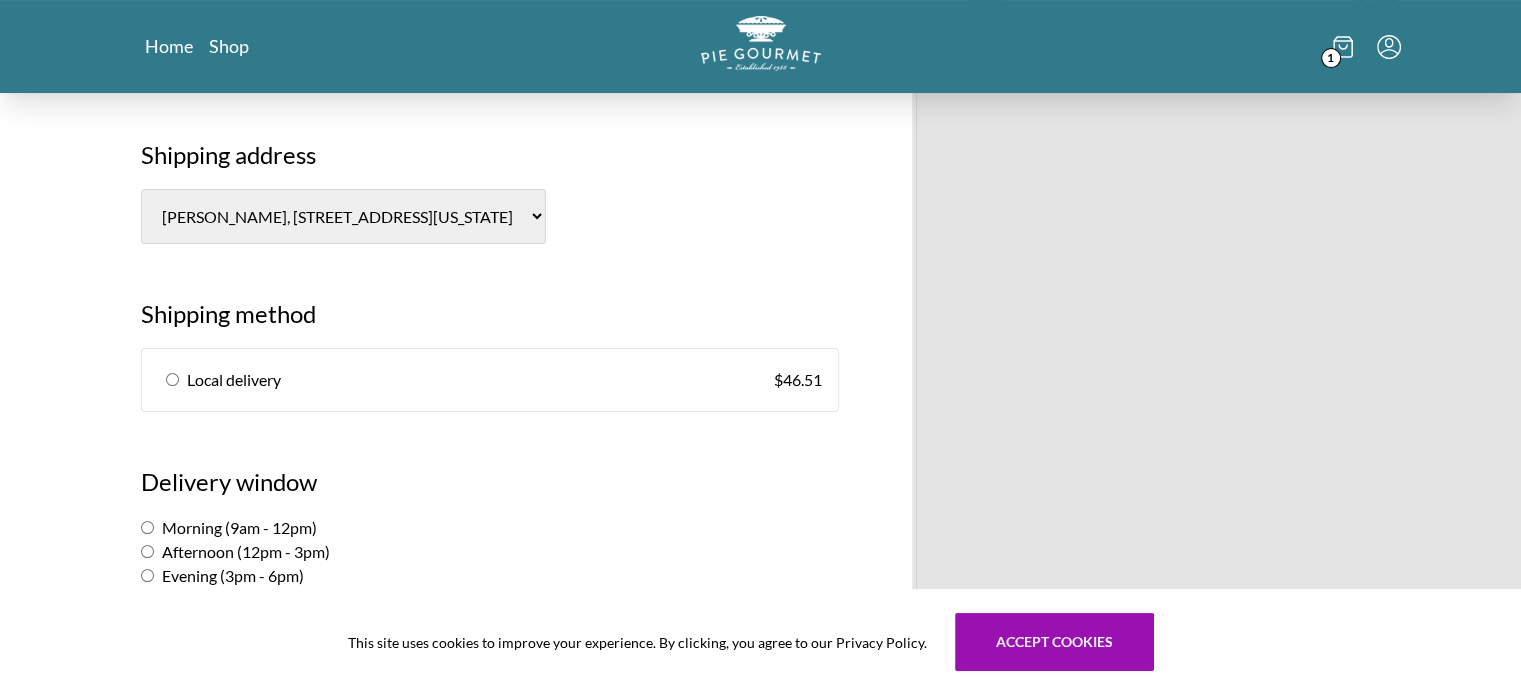 click on "Local delivery $ 46.51" at bounding box center [490, 380] 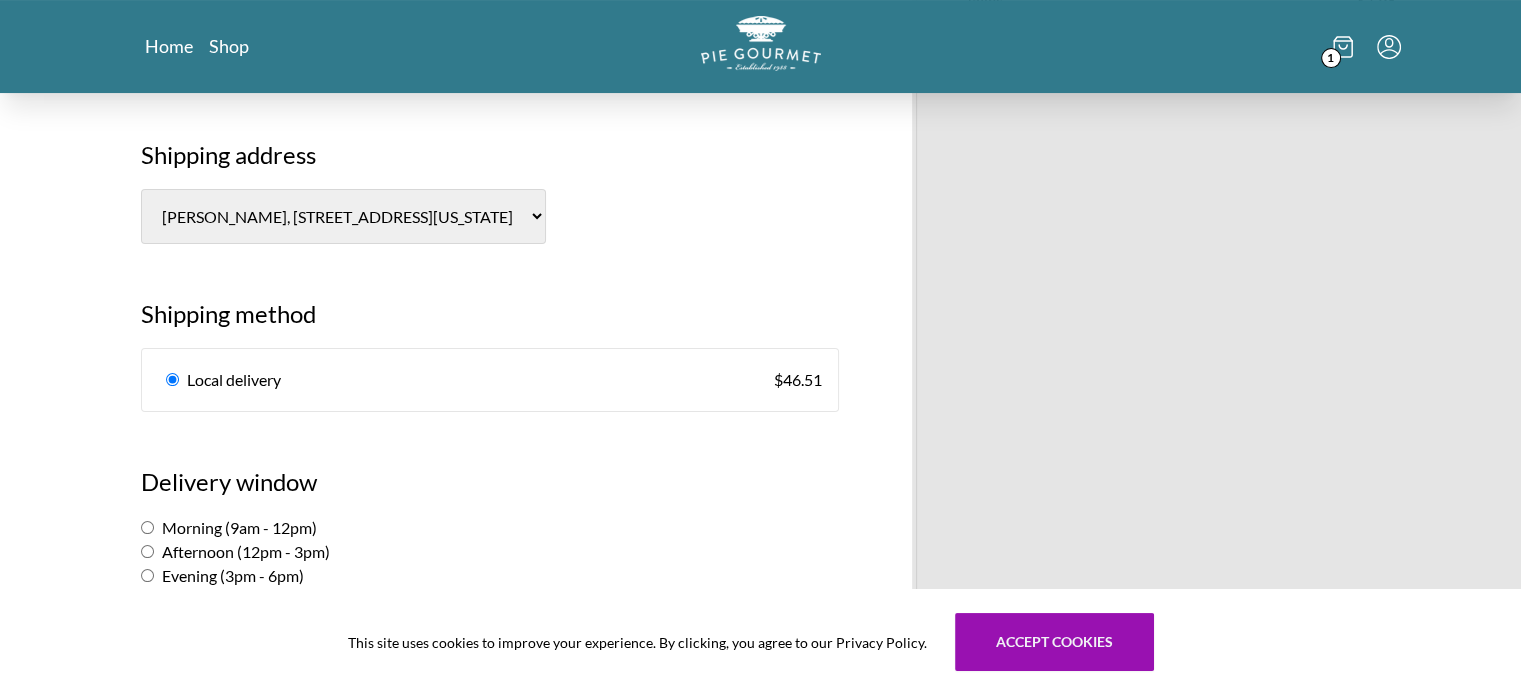 radio on "true" 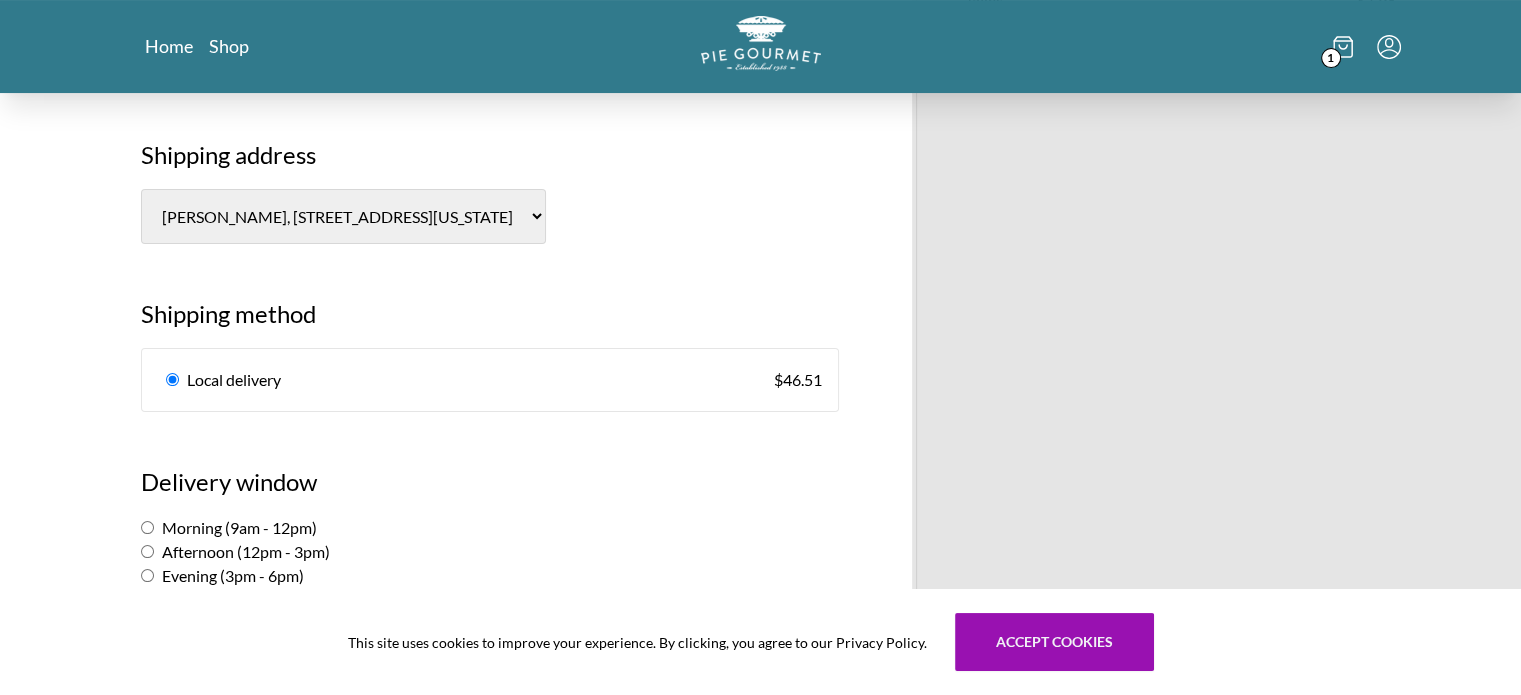 click on "Afternoon (12pm - 3pm)" at bounding box center (235, 551) 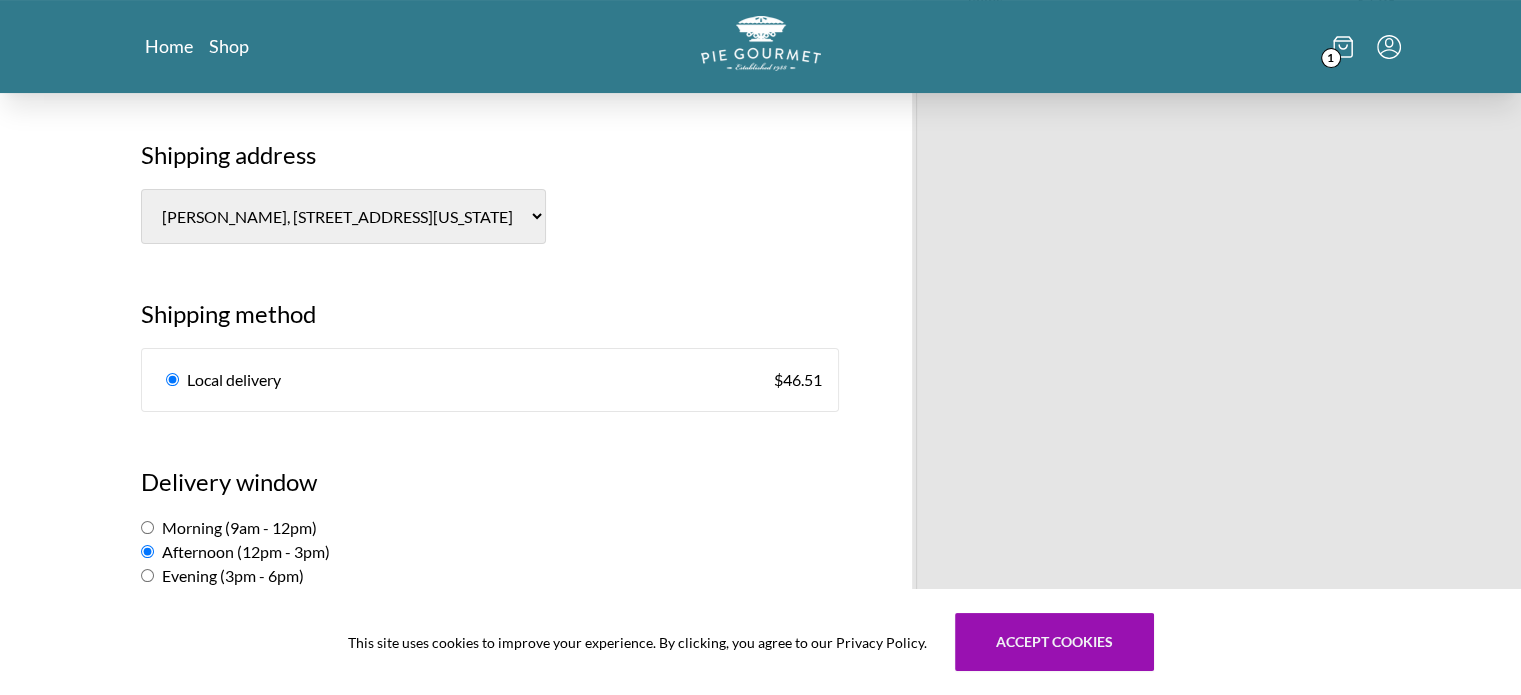 radio on "true" 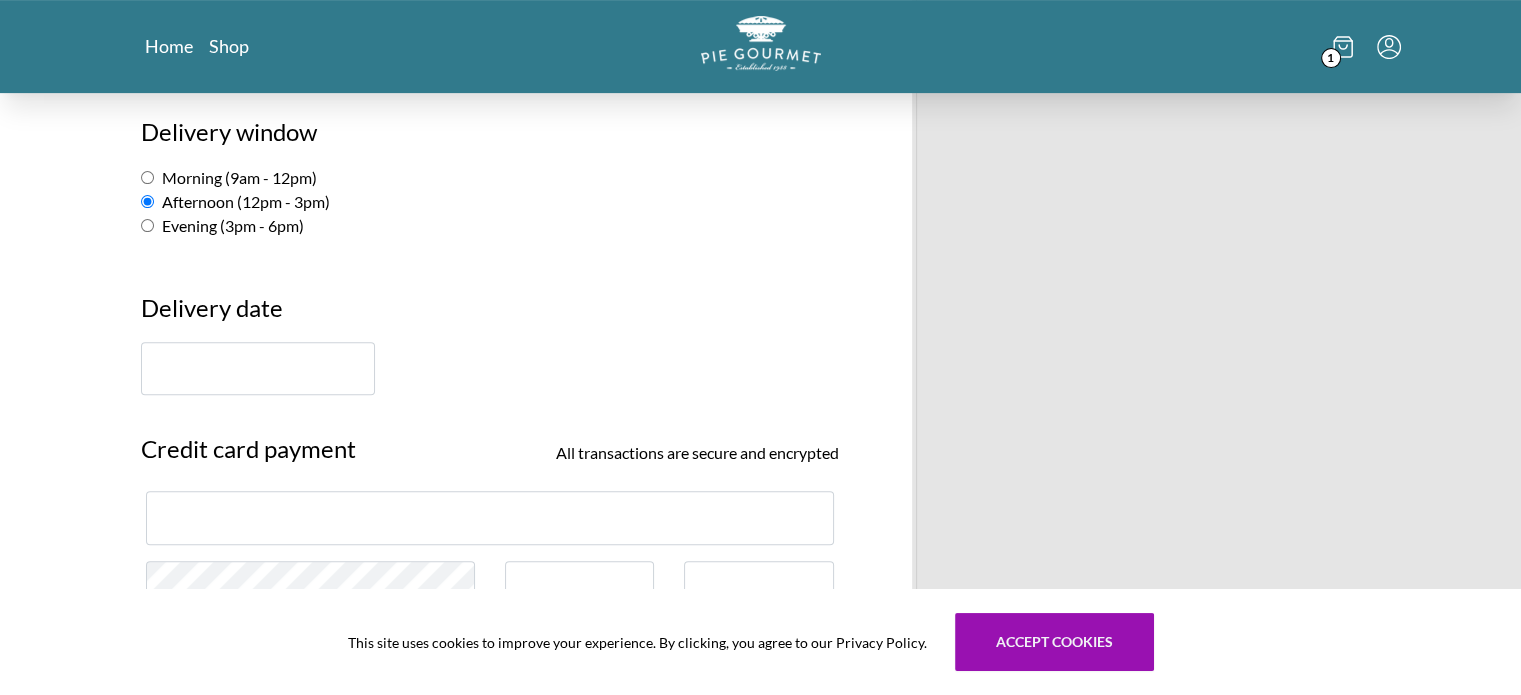 scroll, scrollTop: 715, scrollLeft: 0, axis: vertical 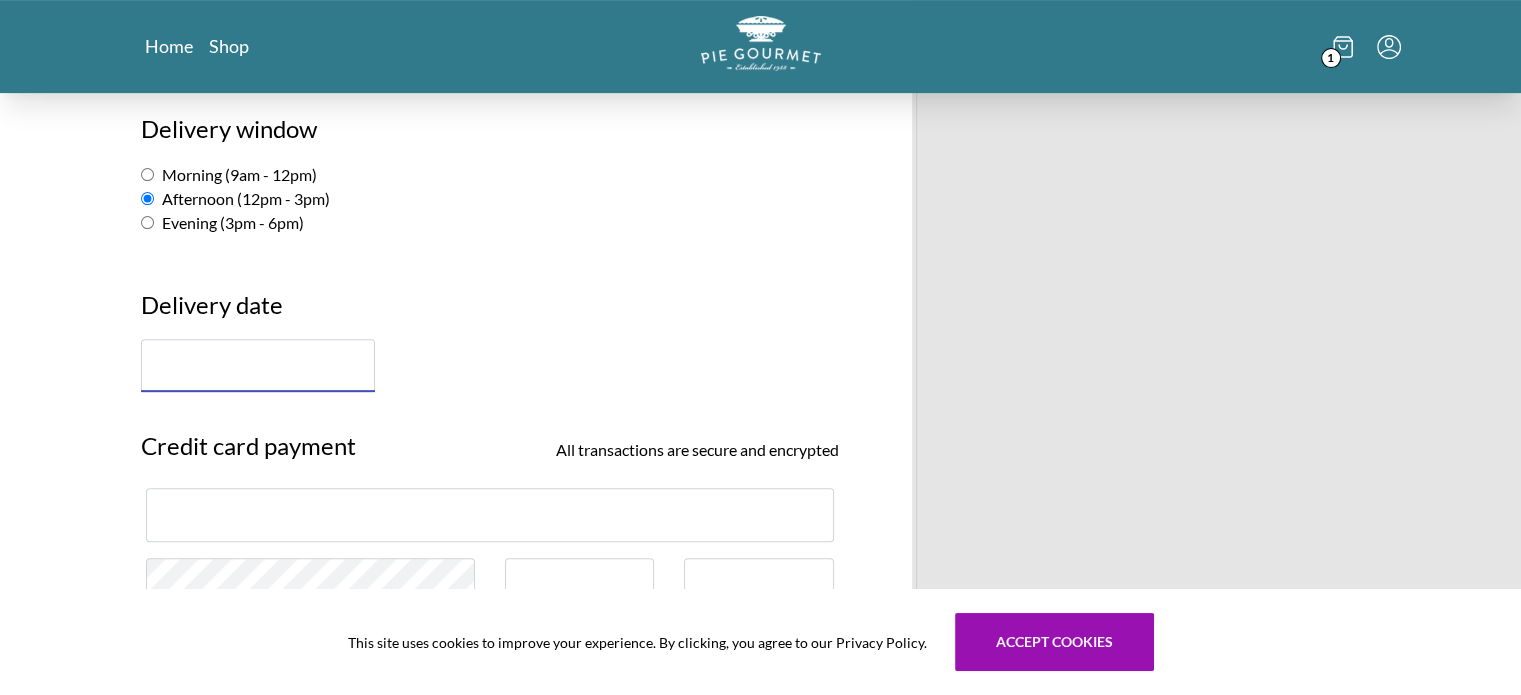 click at bounding box center (258, 365) 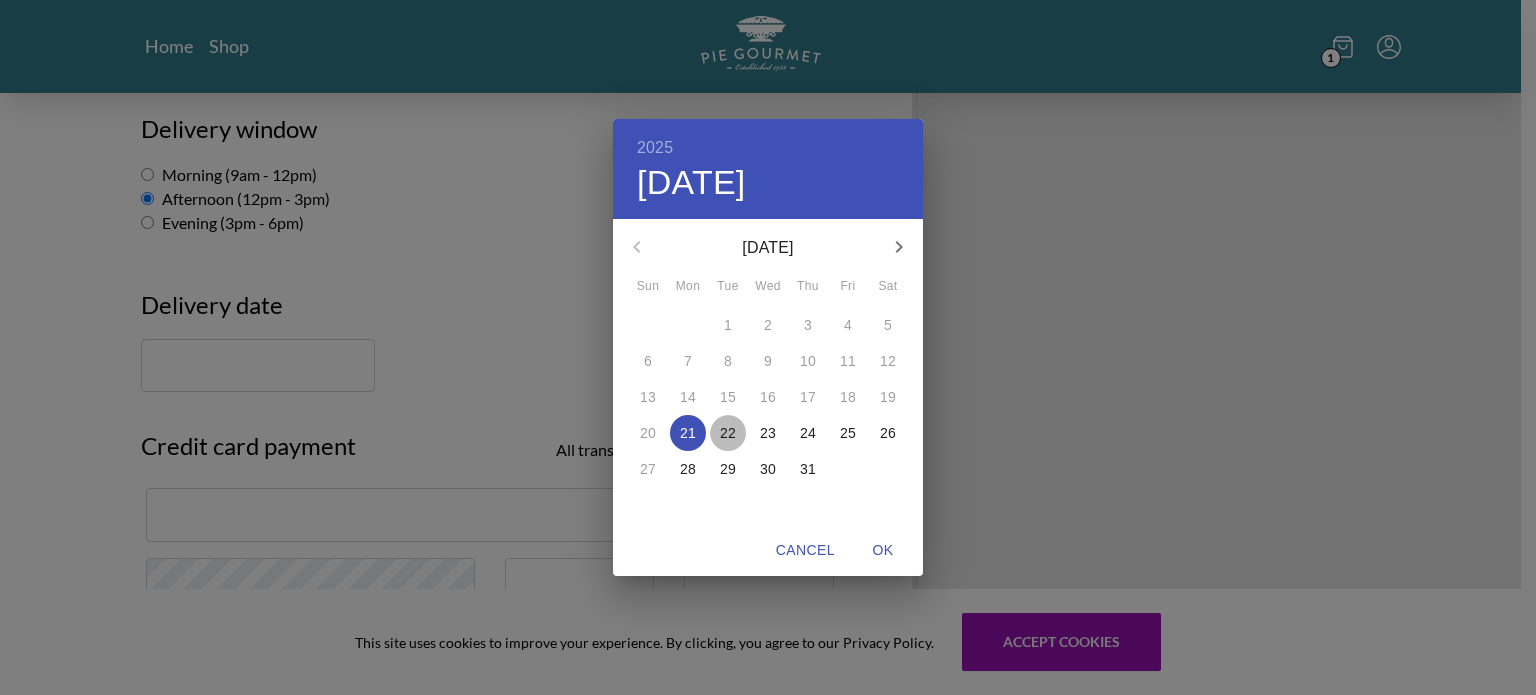 click on "22" at bounding box center (728, 433) 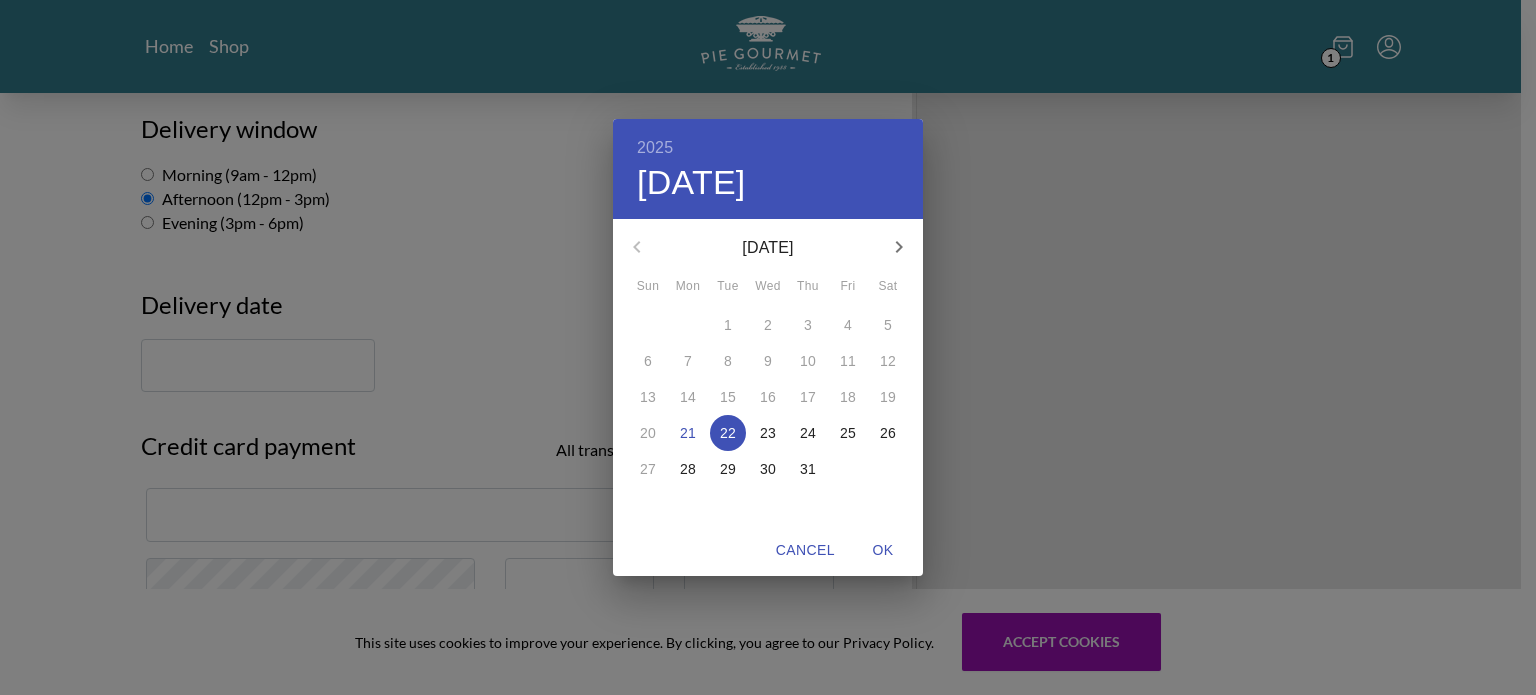 click on "22" at bounding box center [728, 433] 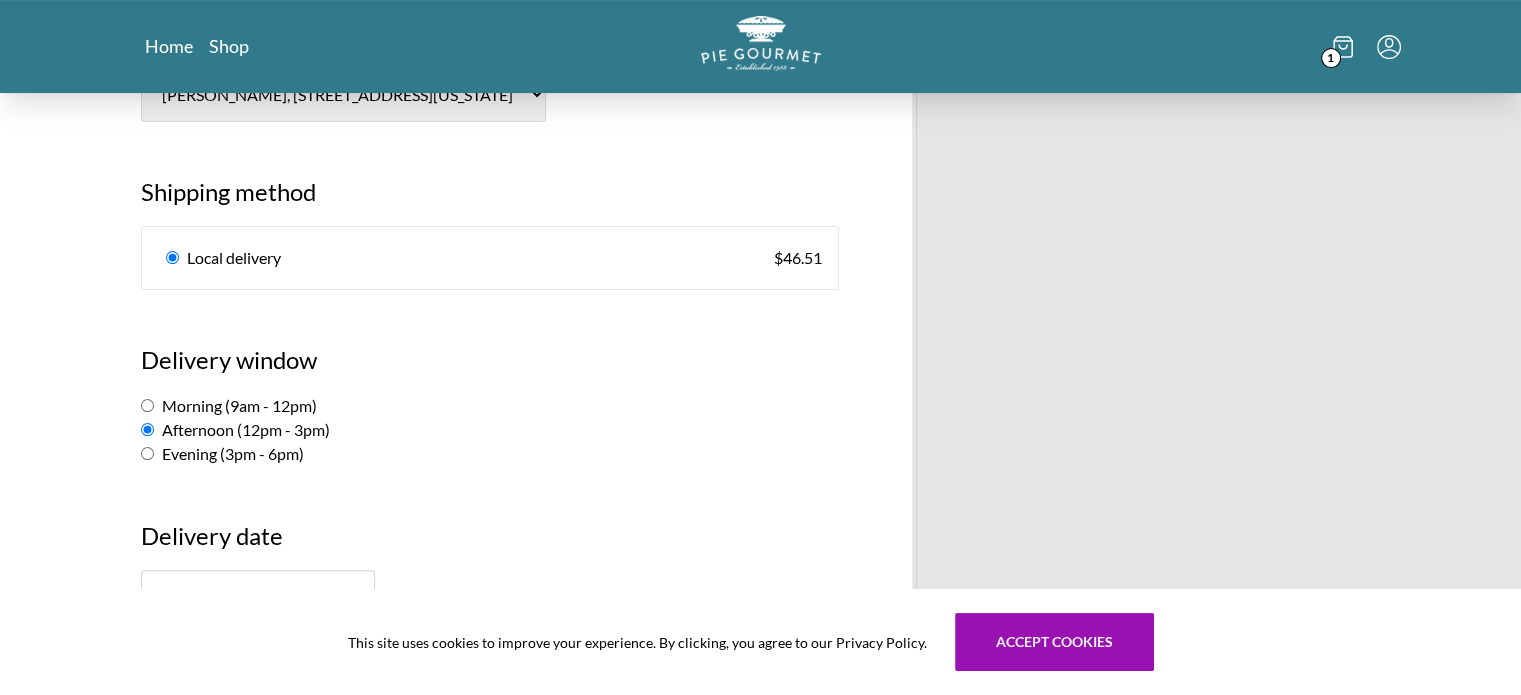 scroll, scrollTop: 490, scrollLeft: 0, axis: vertical 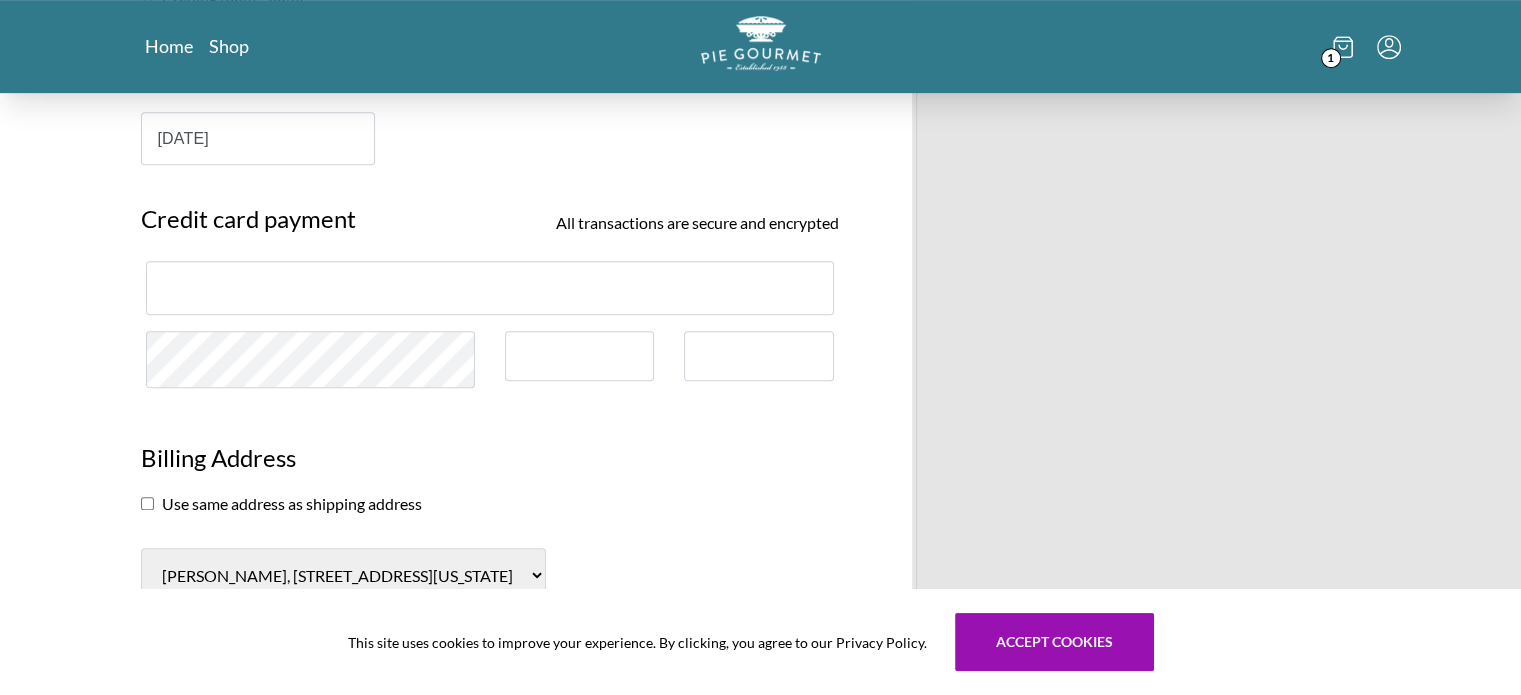 click at bounding box center (310, 368) 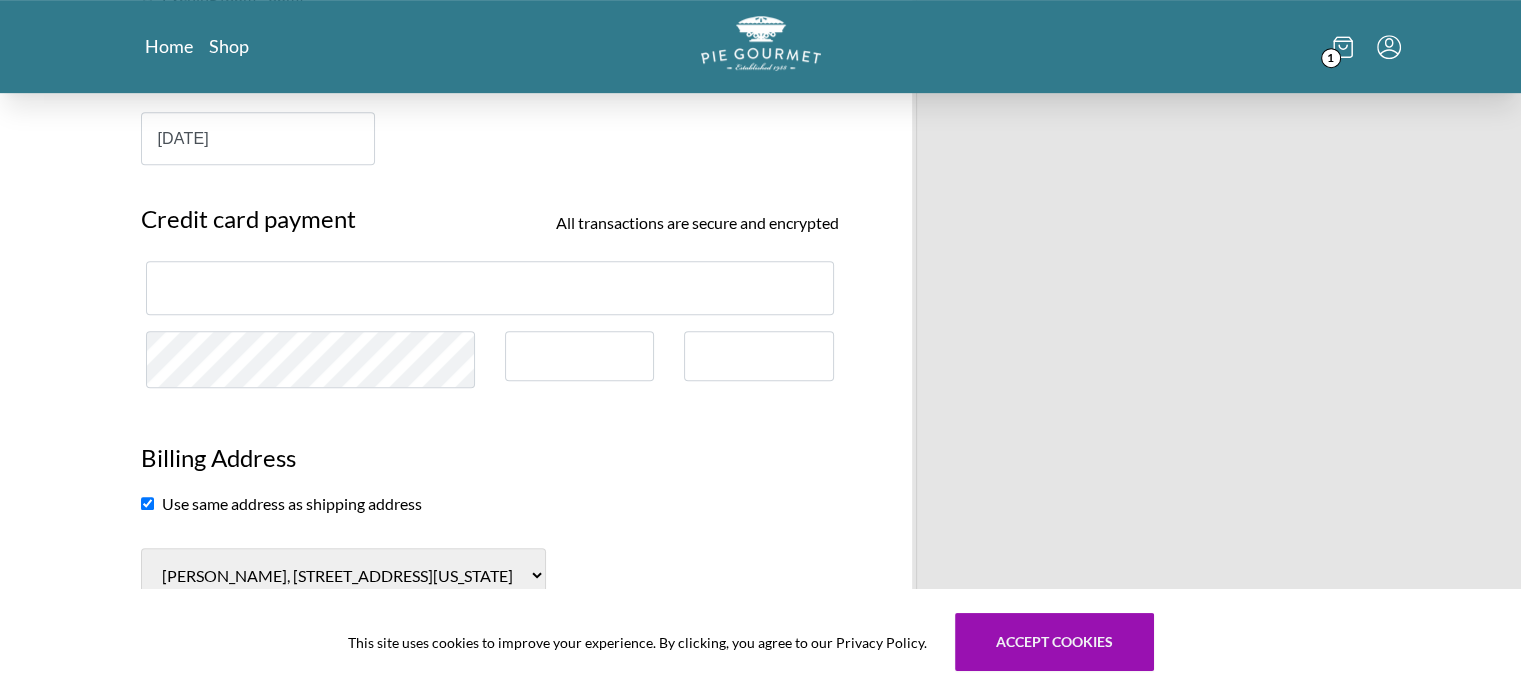 checkbox on "true" 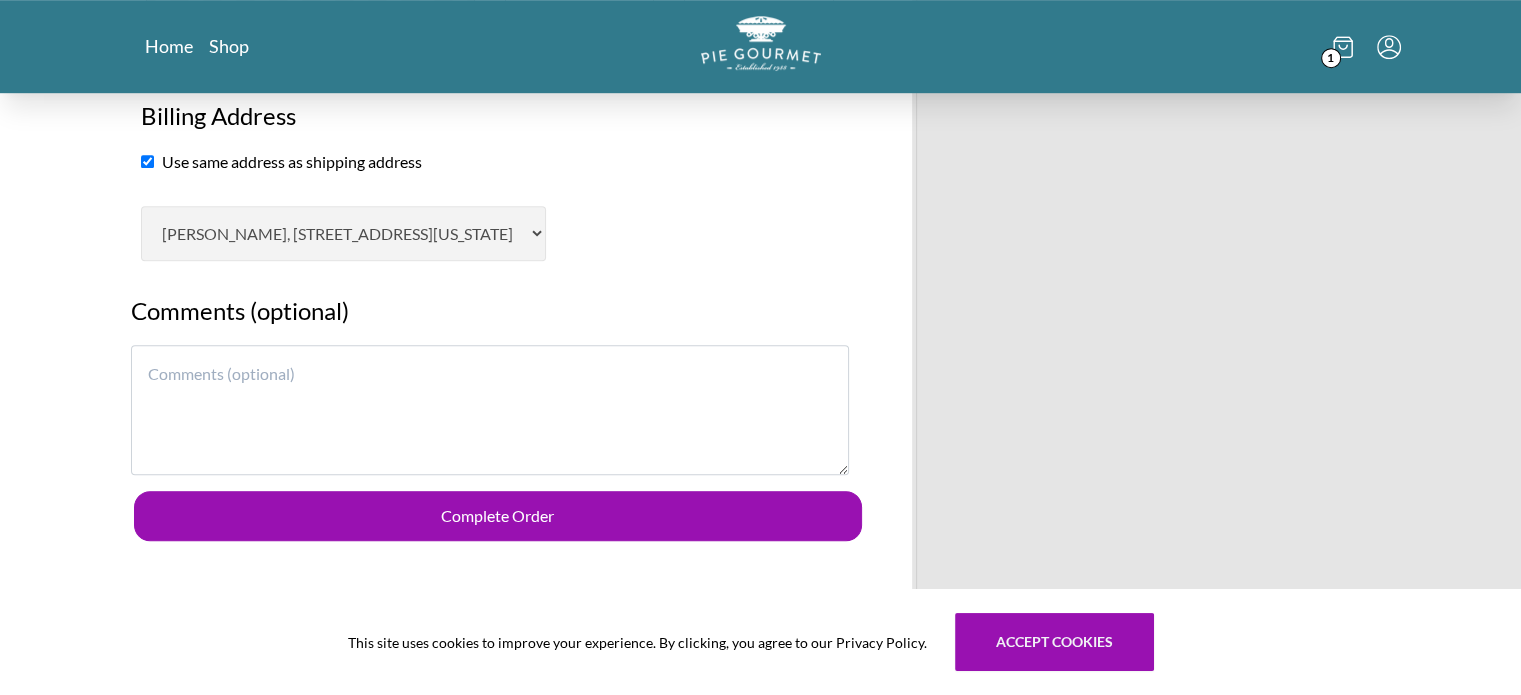 scroll, scrollTop: 1289, scrollLeft: 0, axis: vertical 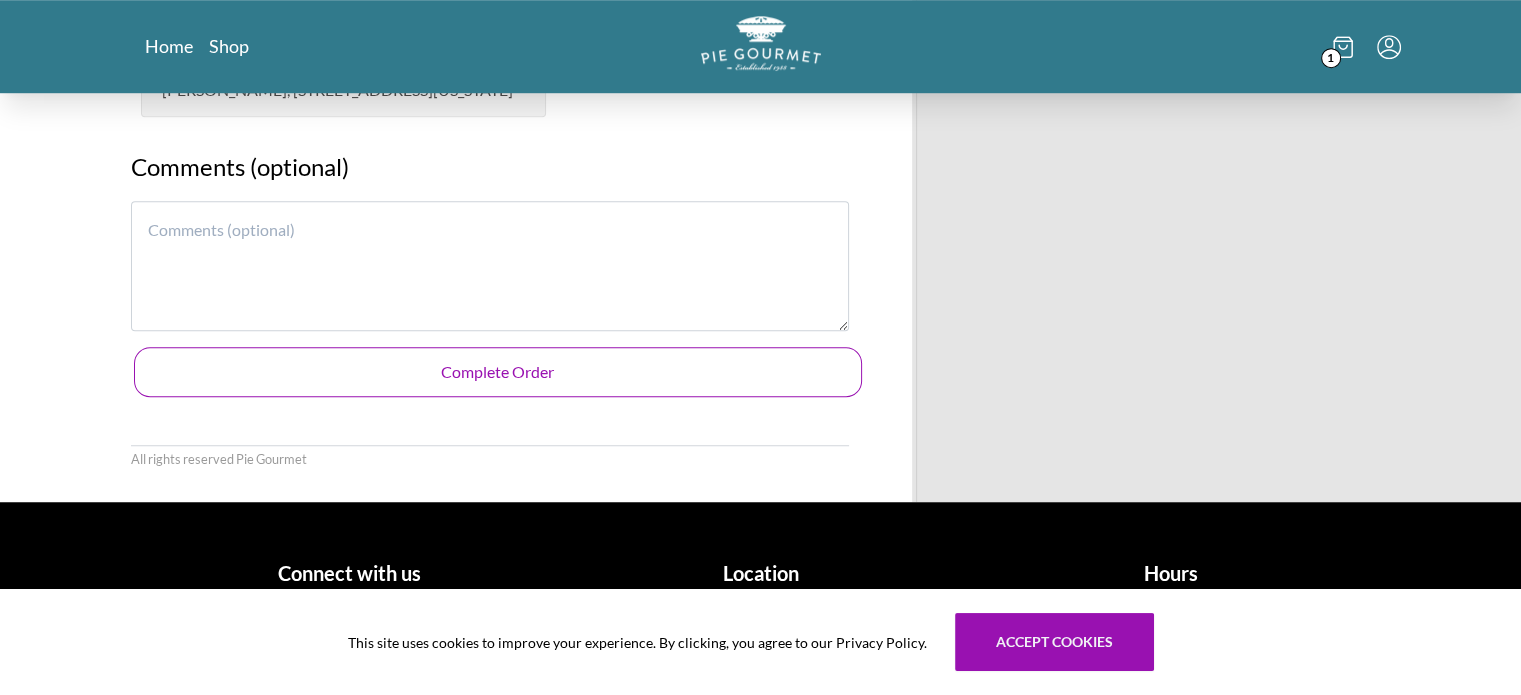 click on "Complete Order" at bounding box center (498, 372) 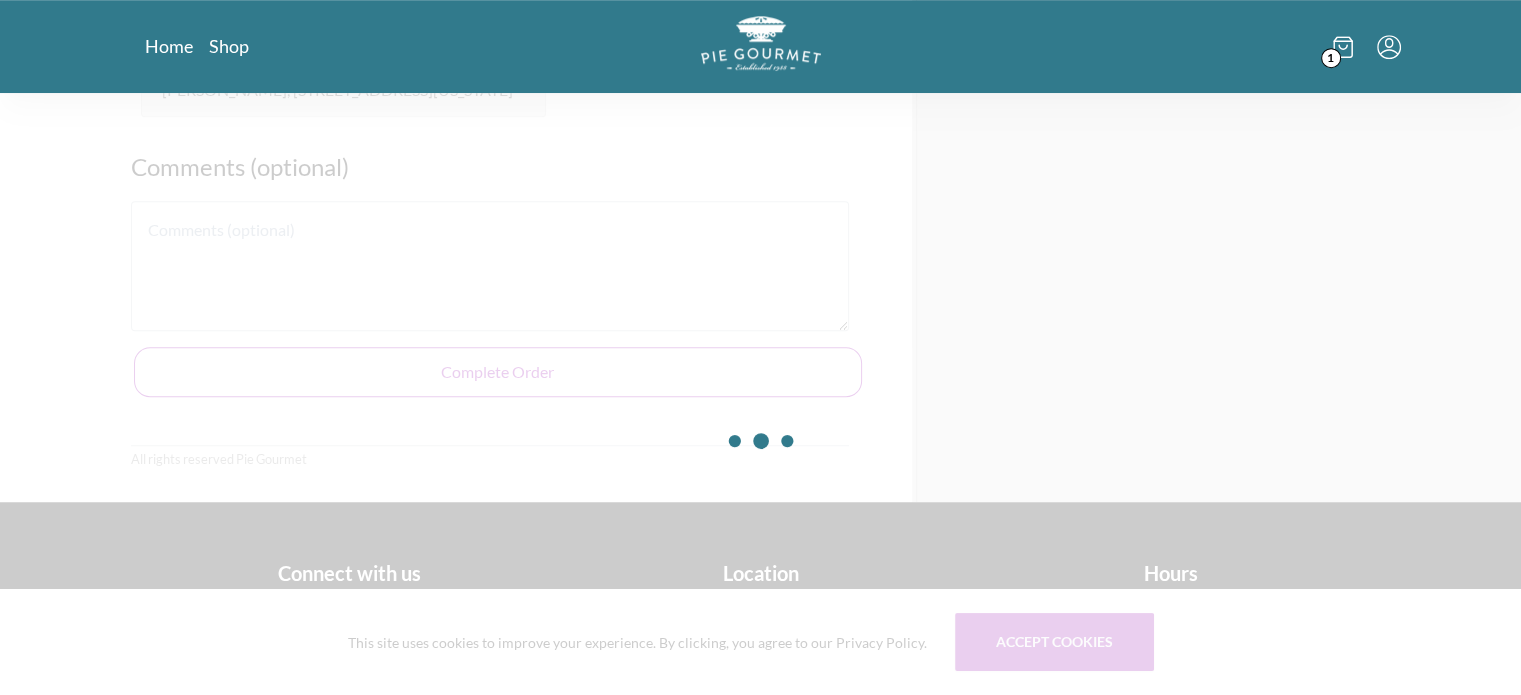 drag, startPoint x: 596, startPoint y: 385, endPoint x: 1202, endPoint y: 257, distance: 619.37067 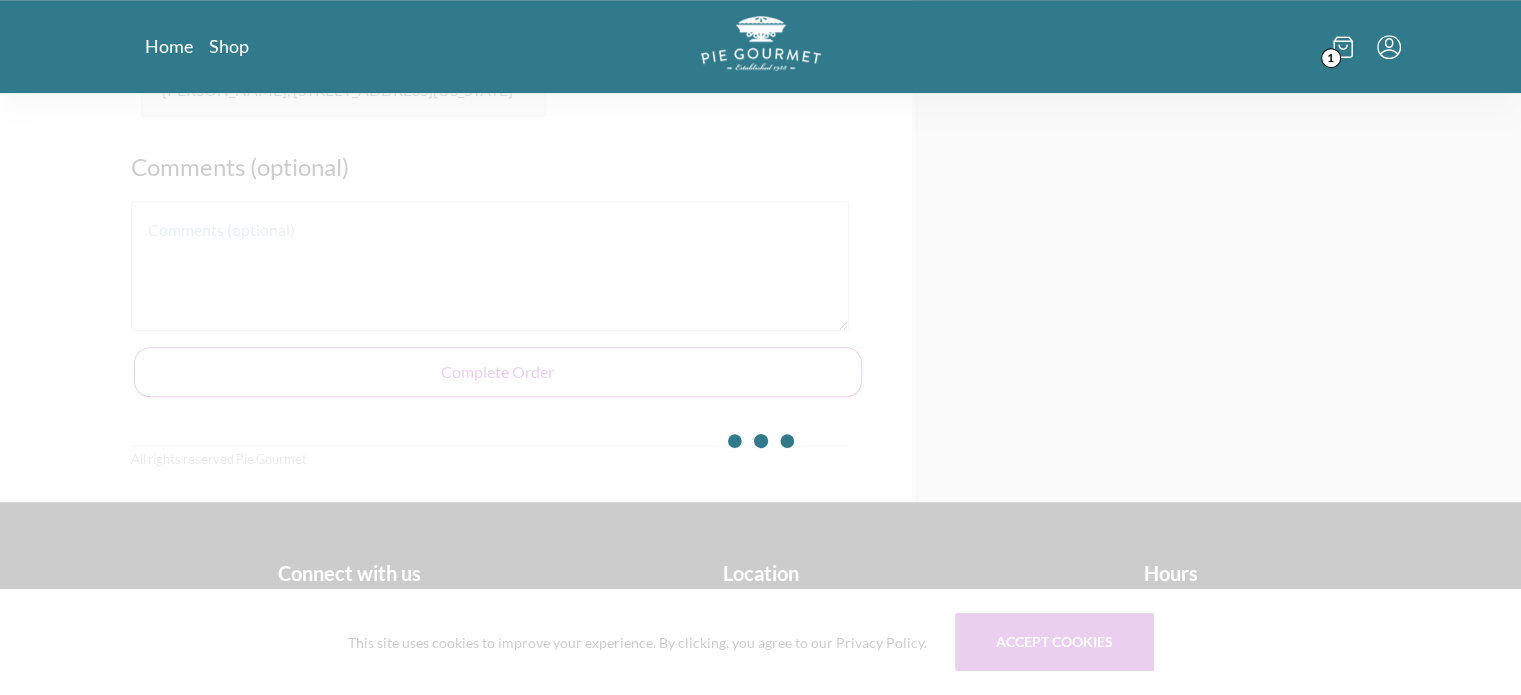 click at bounding box center [760, 440] 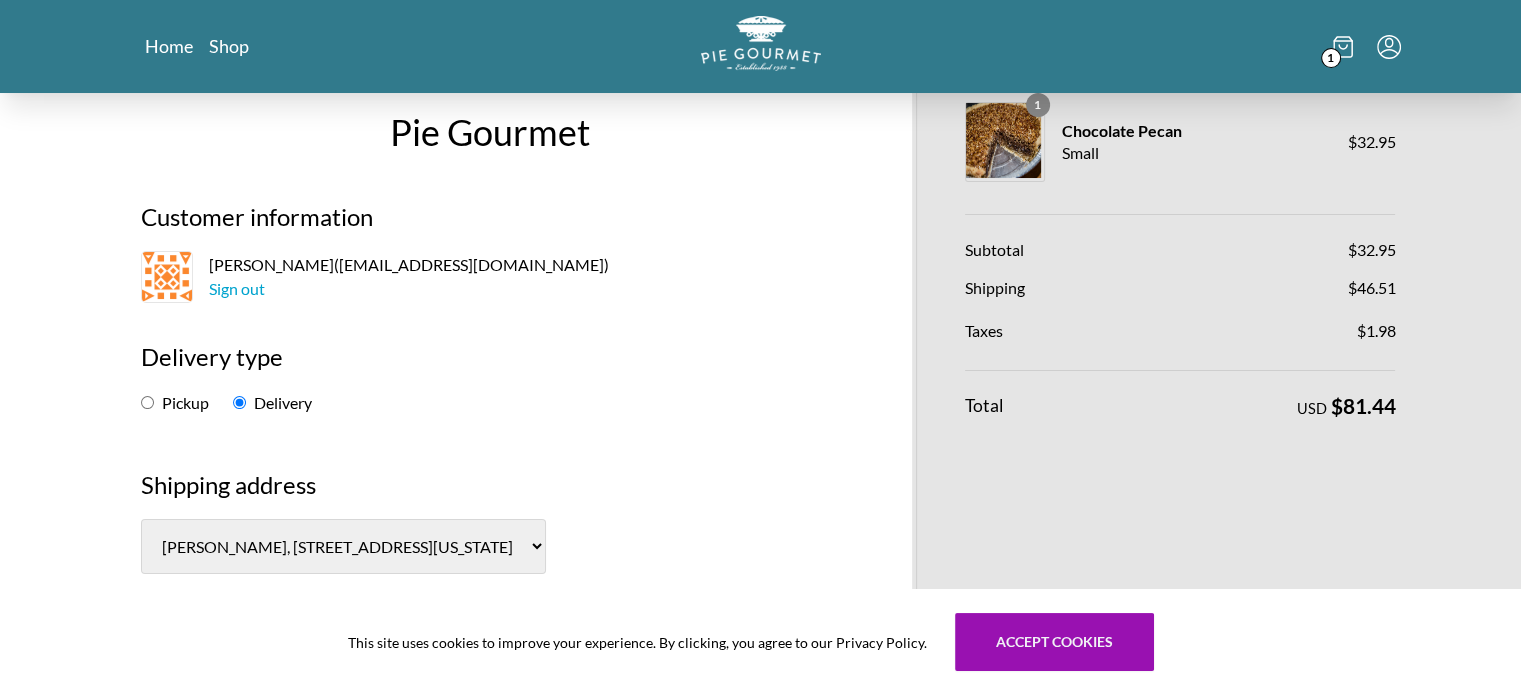 scroll, scrollTop: 24, scrollLeft: 0, axis: vertical 